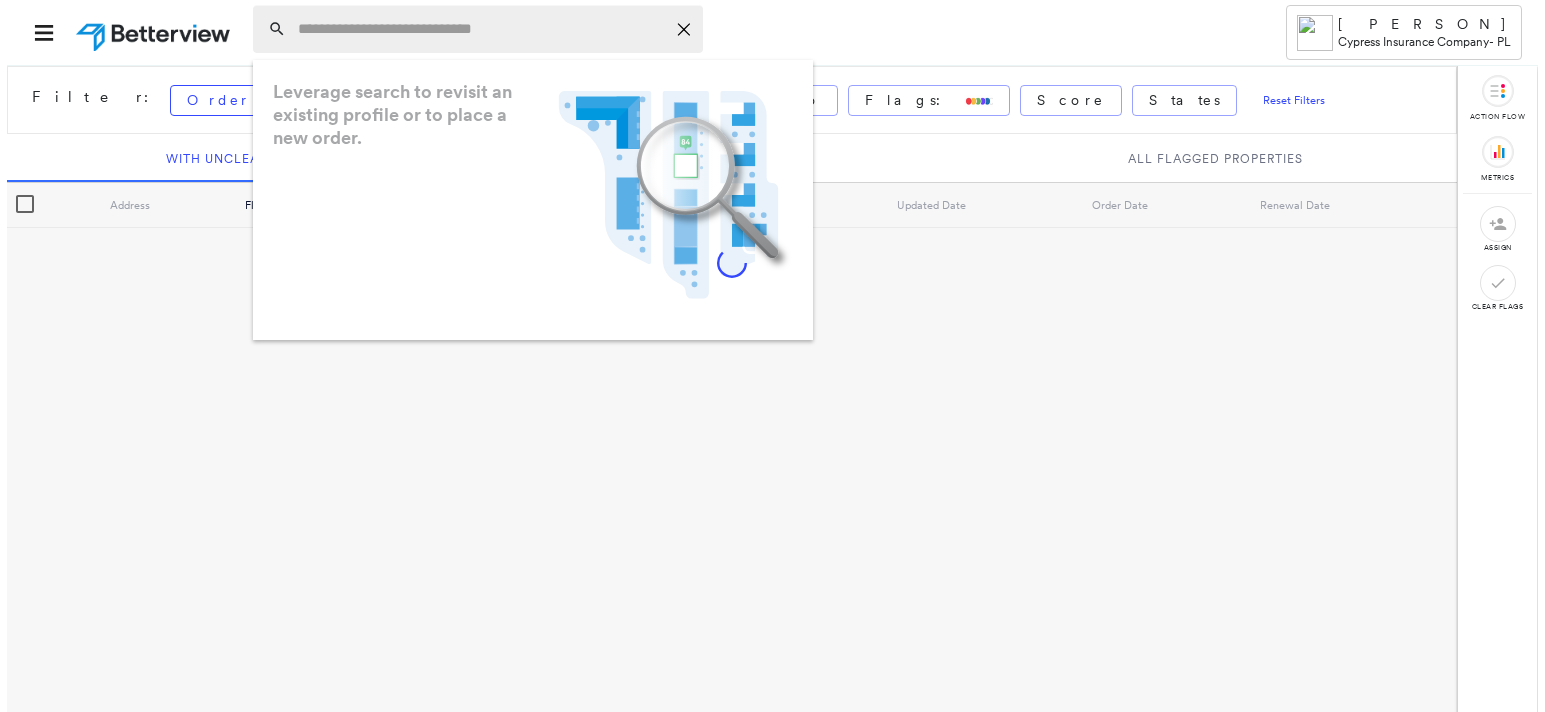 scroll, scrollTop: 0, scrollLeft: 0, axis: both 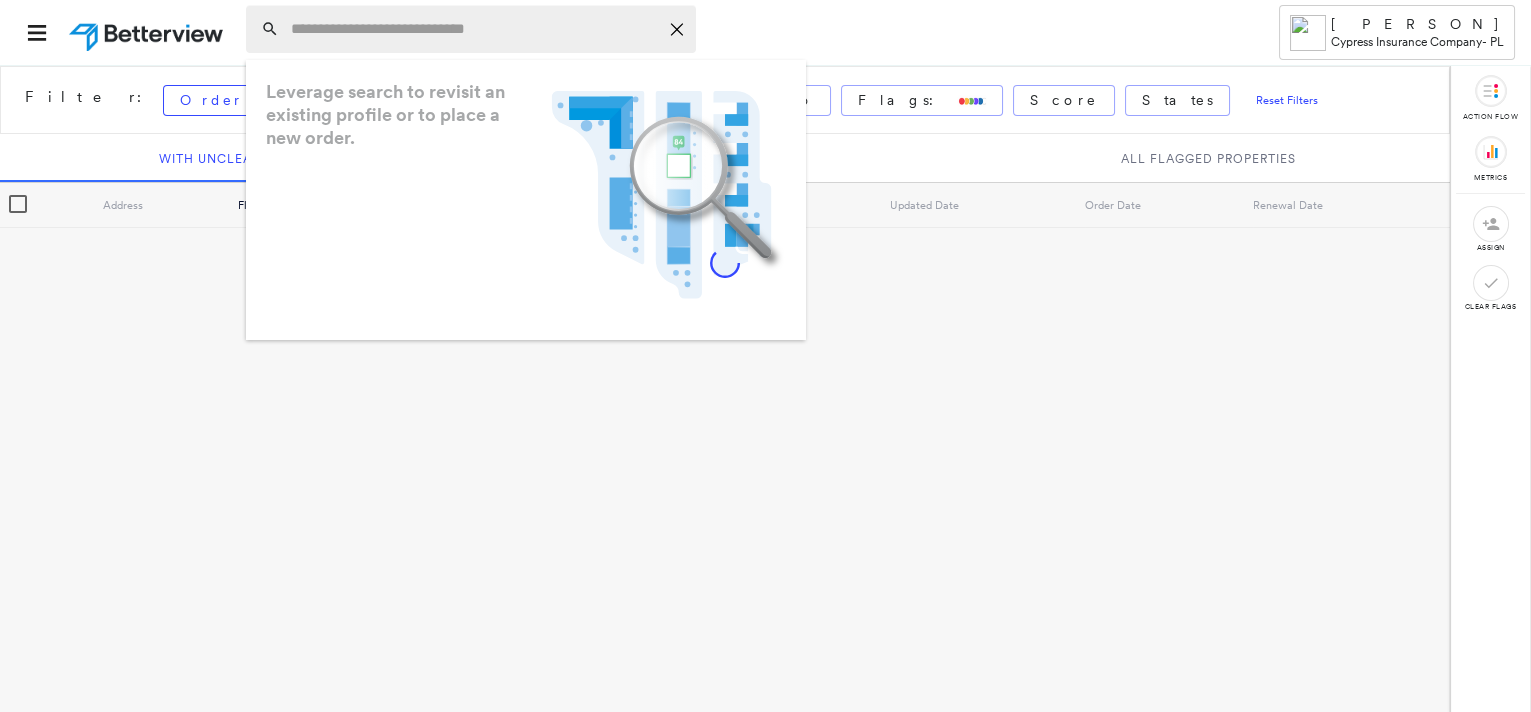 type on "**********" 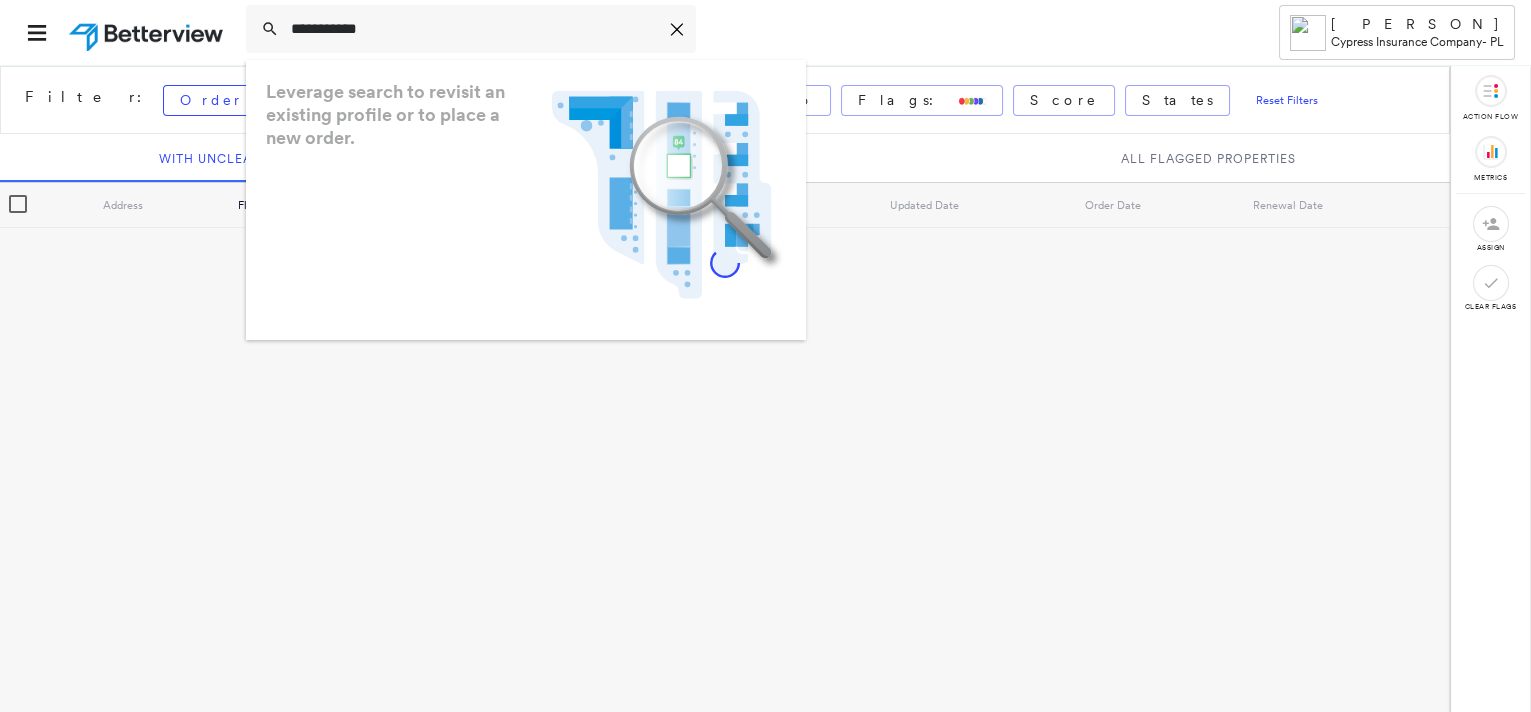 drag, startPoint x: 376, startPoint y: 25, endPoint x: 60, endPoint y: 0, distance: 316.9874 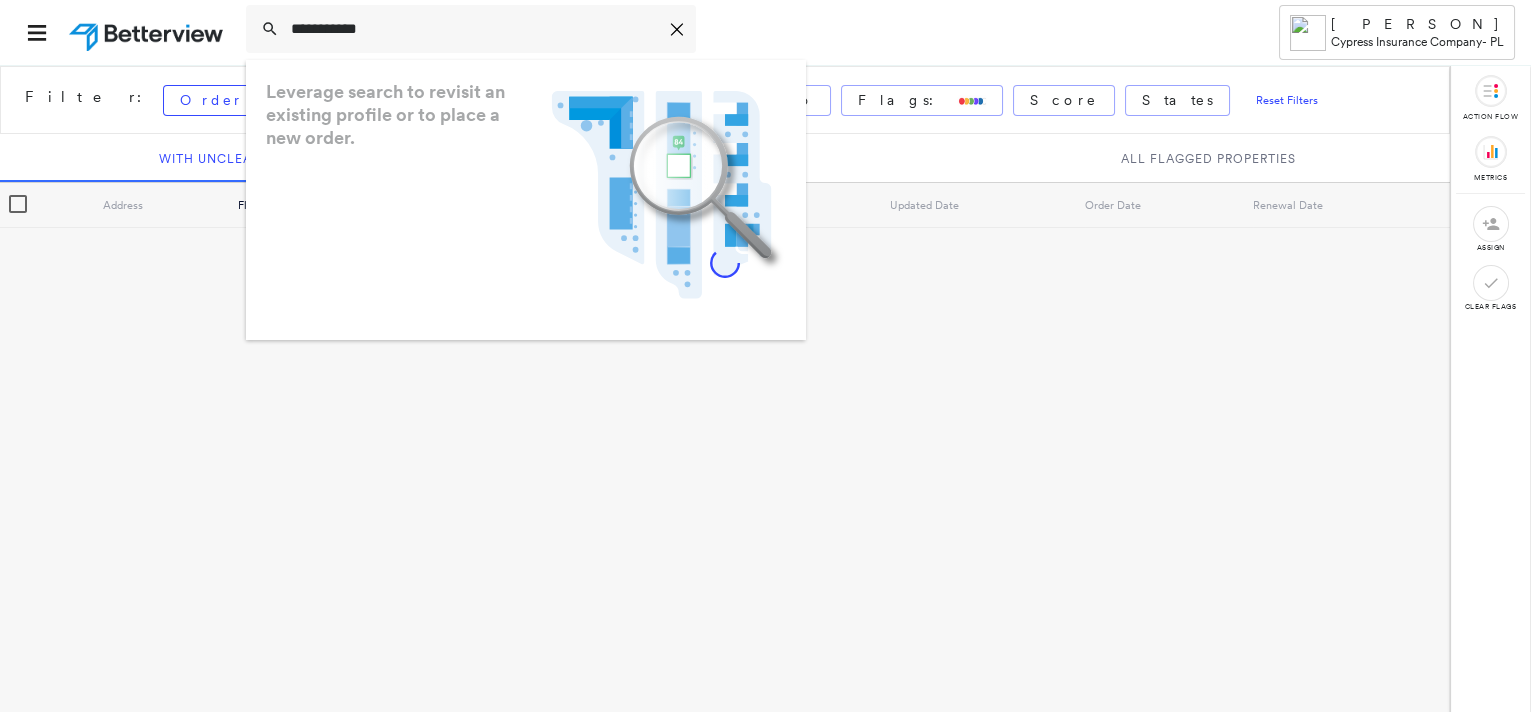 click on "**********" at bounding box center [765, 356] 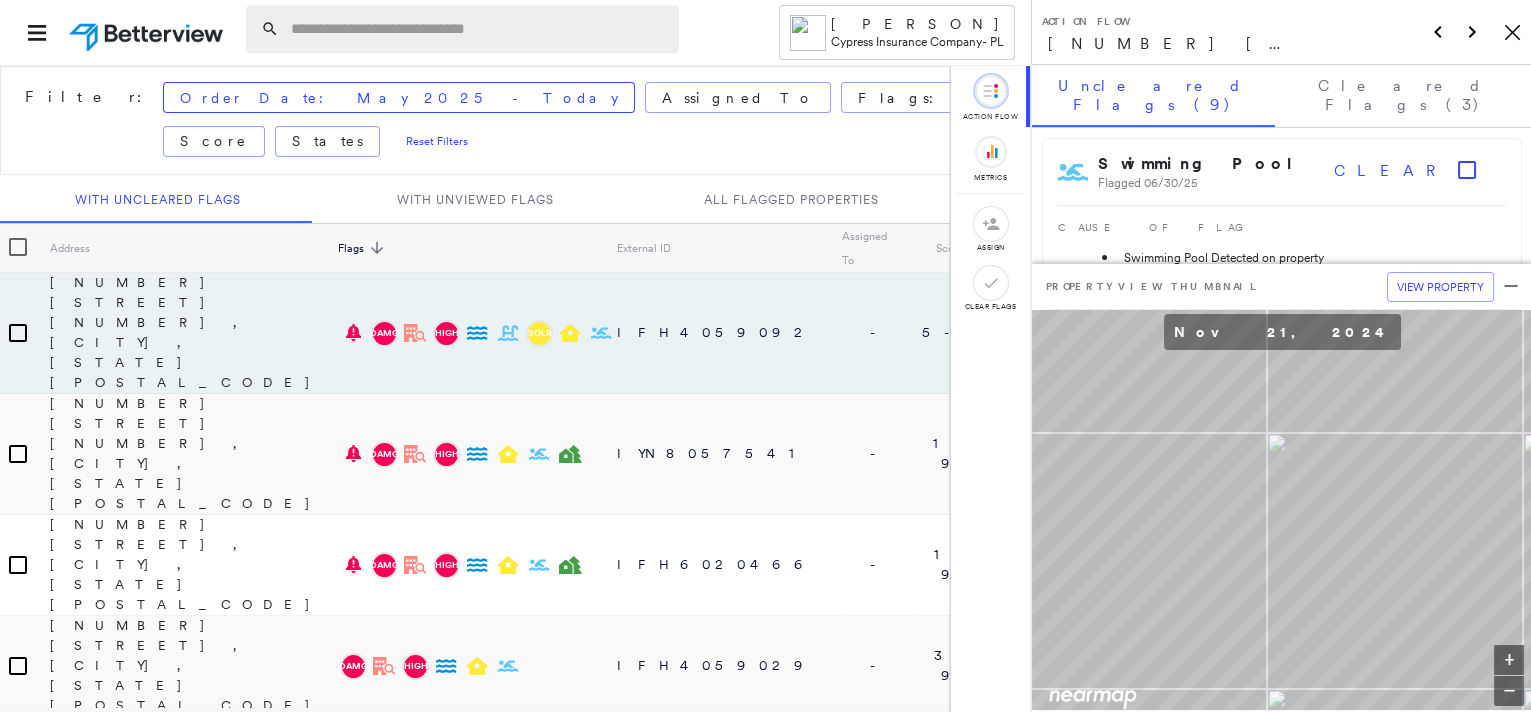 paste on "**********" 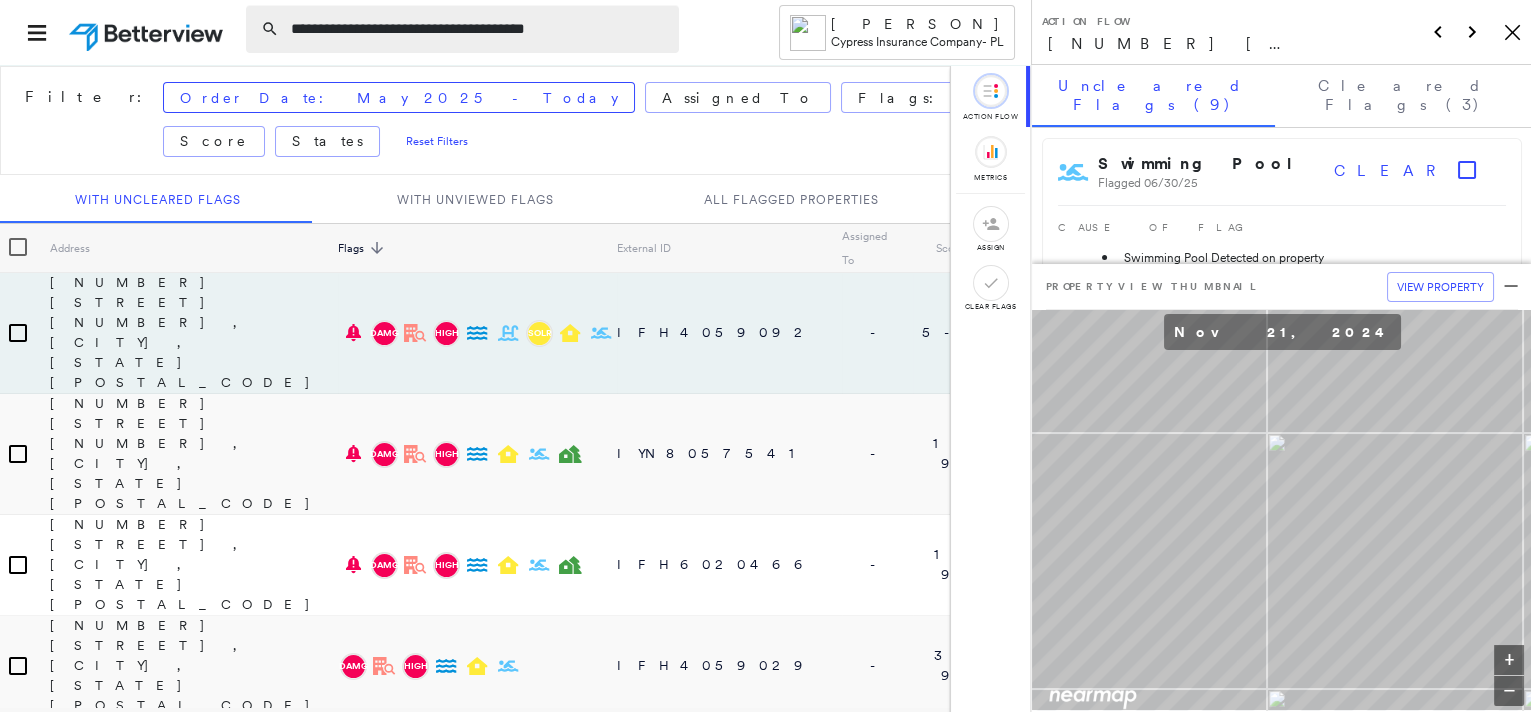 click on "**********" at bounding box center (479, 29) 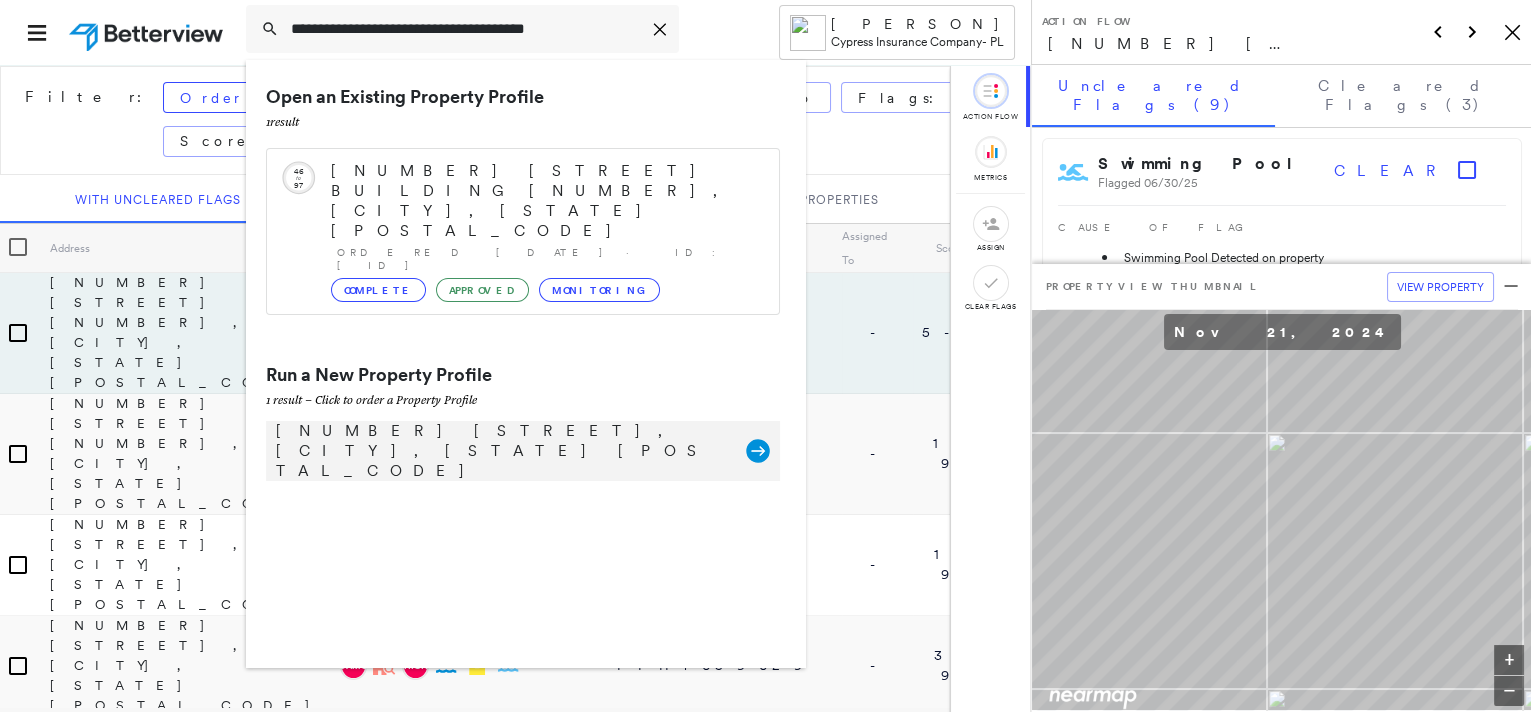 type on "**********" 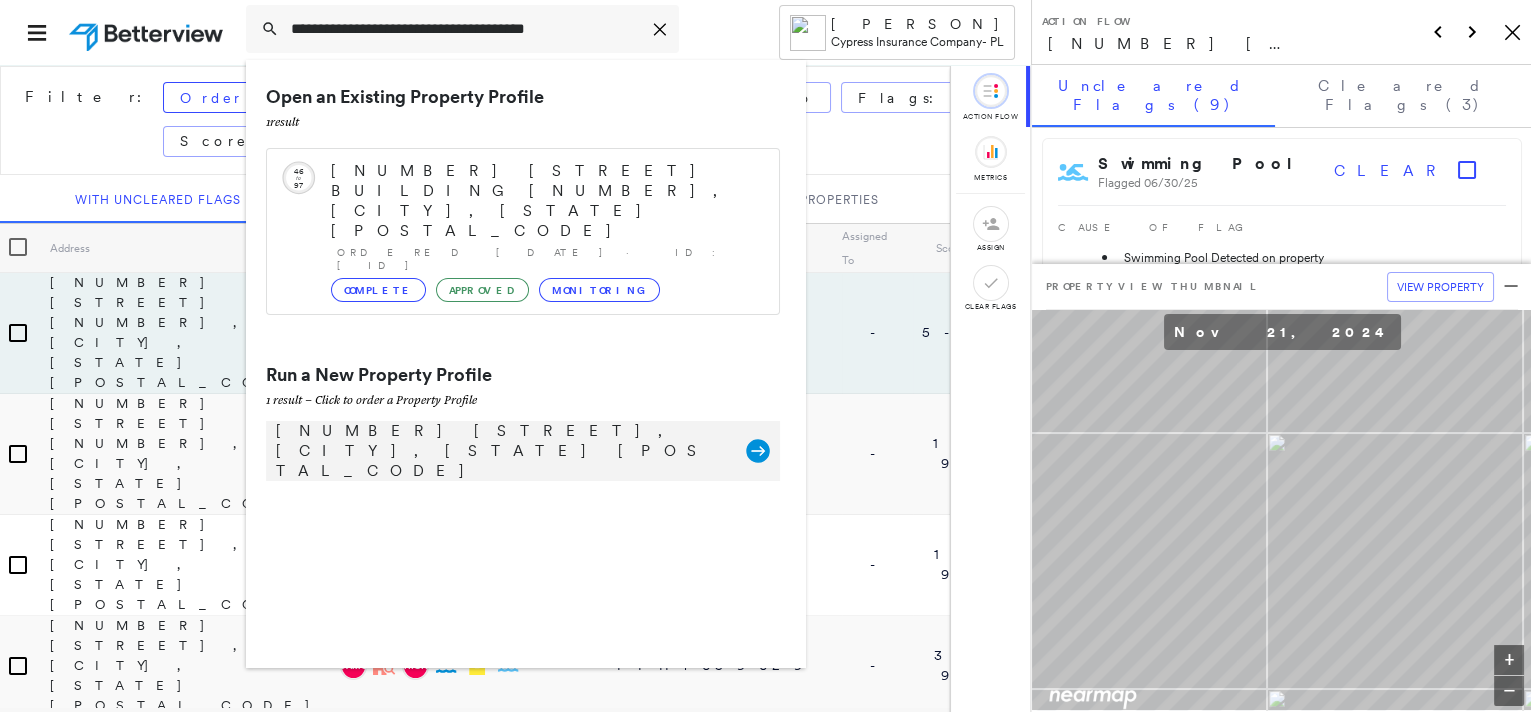 click on "468 Sea Grove Way, Port St Joe, FL 32456 Group Created with Sketch." at bounding box center [523, 451] 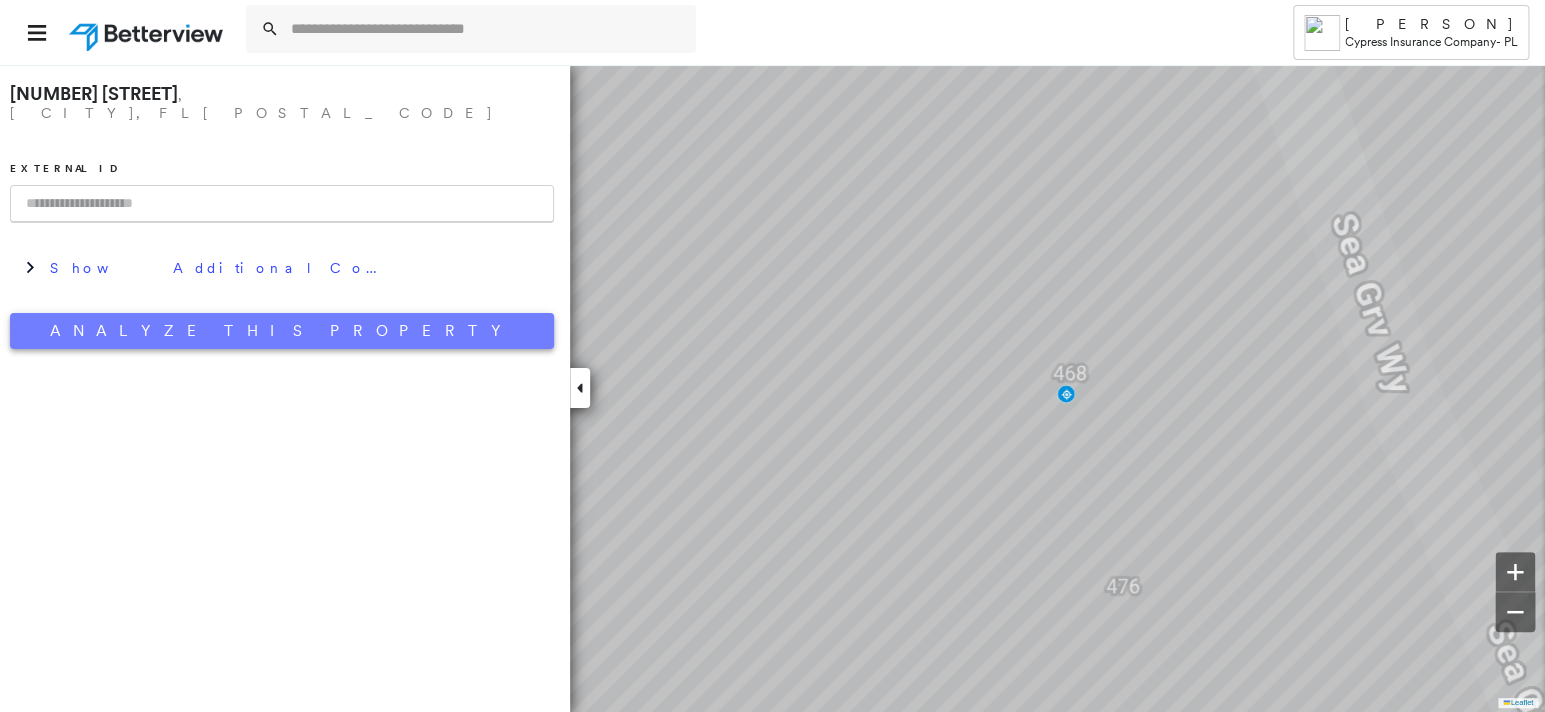 click on "Analyze This Property" at bounding box center (282, 331) 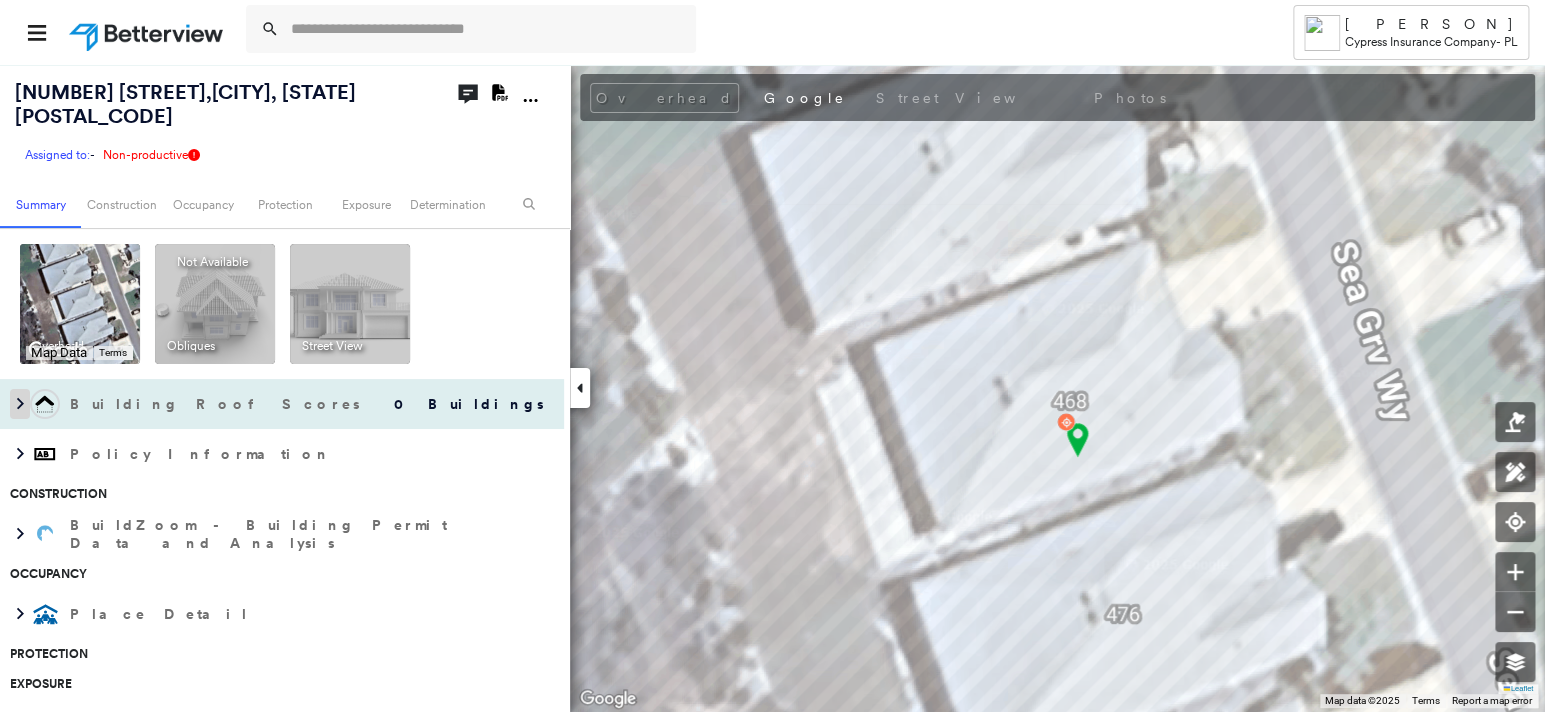 click at bounding box center [20, 404] 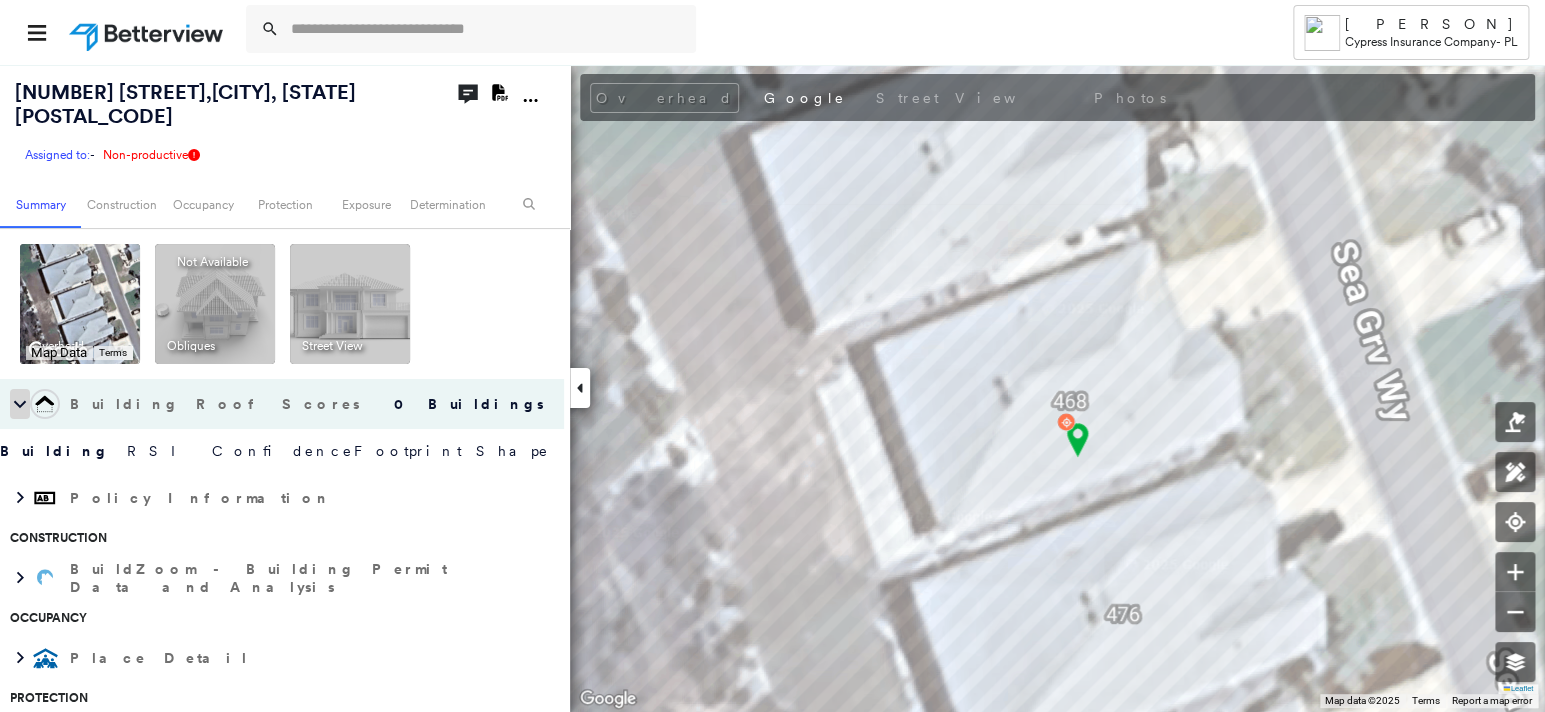 click 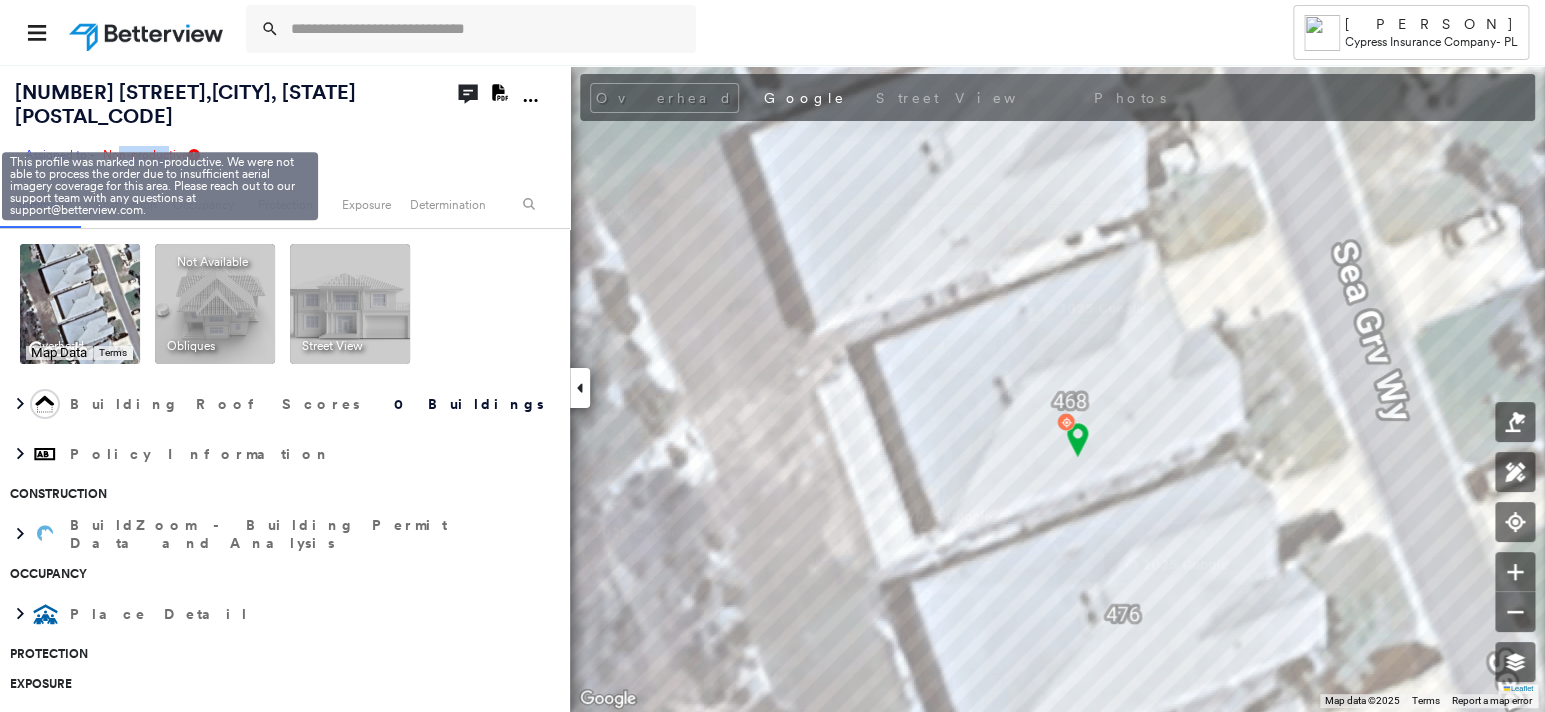 drag, startPoint x: 123, startPoint y: 133, endPoint x: 170, endPoint y: 133, distance: 47 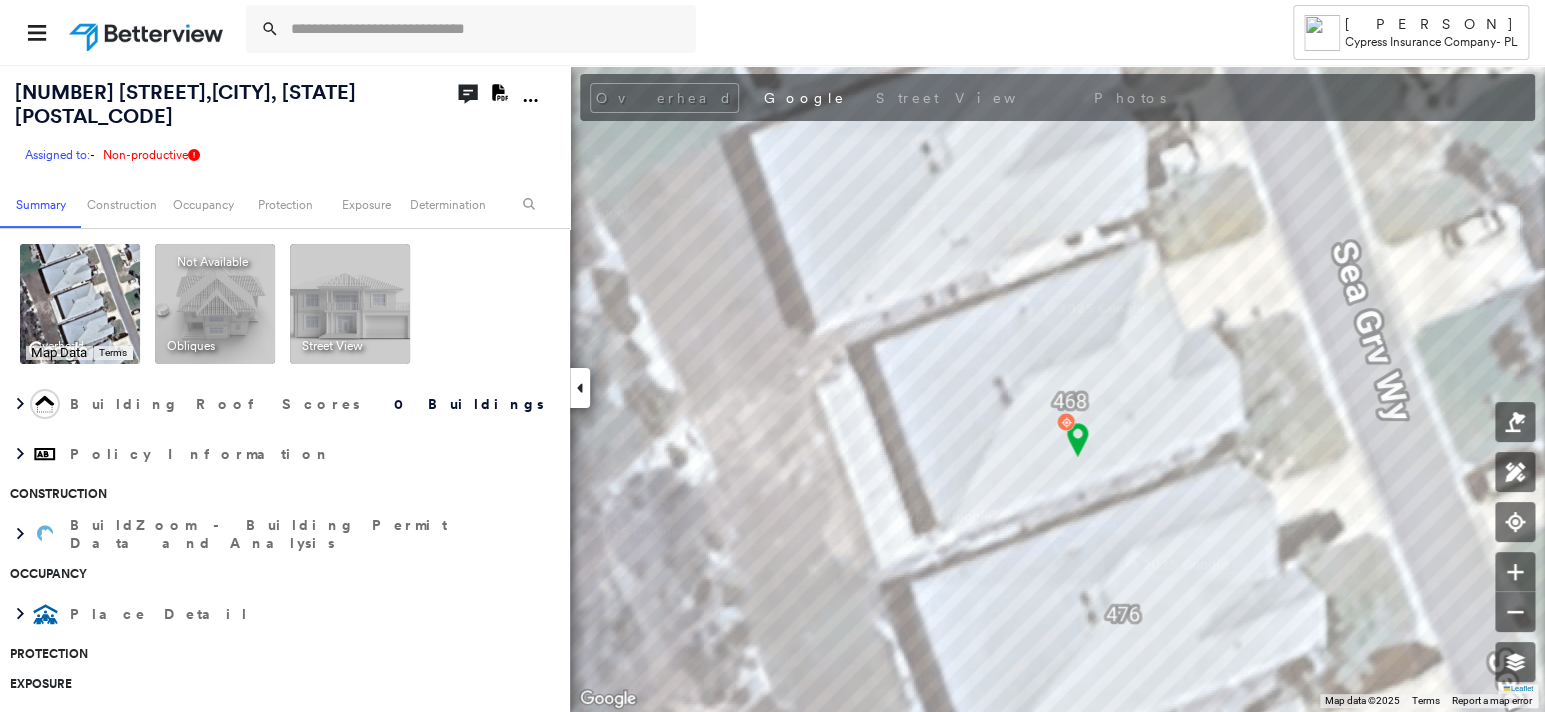 click on "468  Sea Grove Way ,  Port St Joe, FL 32456 Assigned to:  - Assigned to:  - Assigned to:  - Non-productive  Open Comments Download PDF Report" at bounding box center (285, 122) 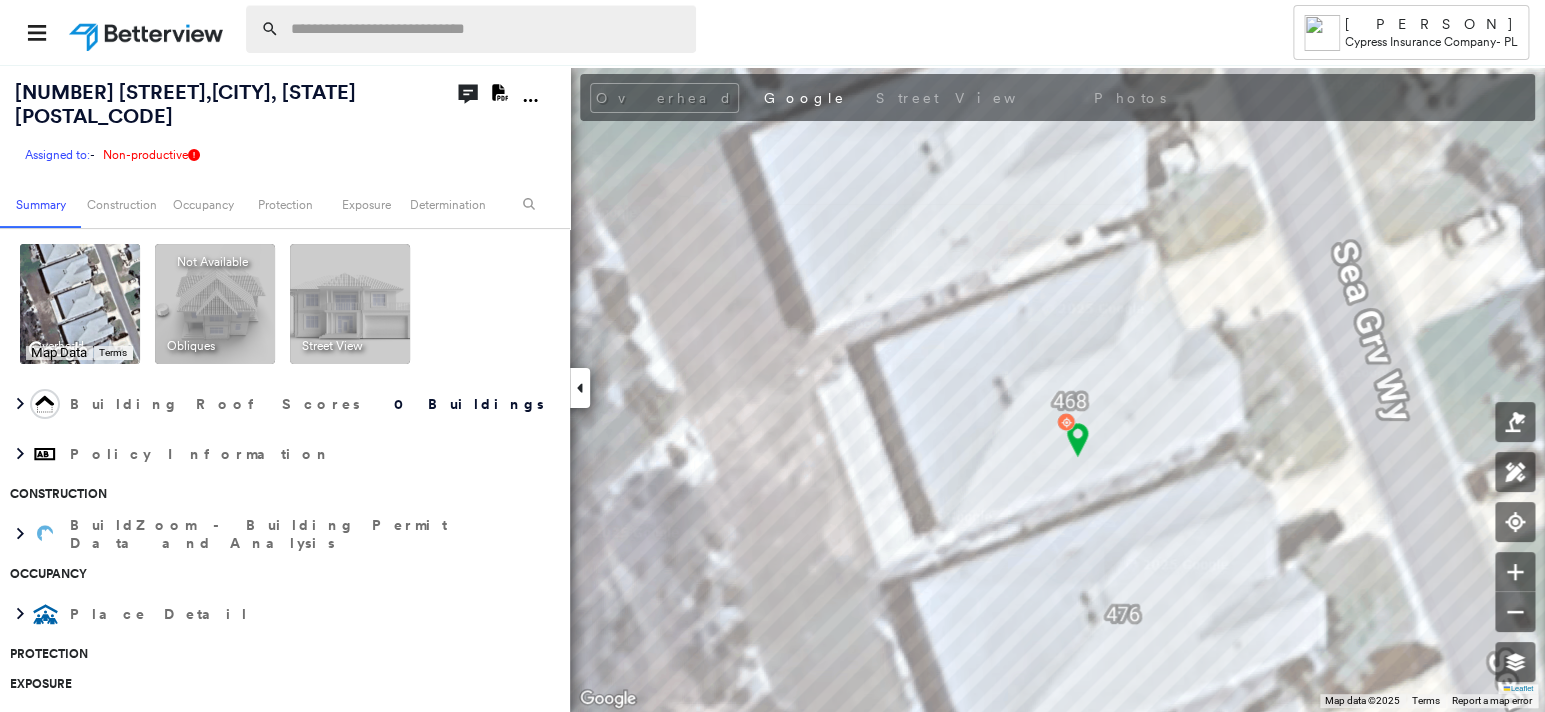 click at bounding box center (487, 29) 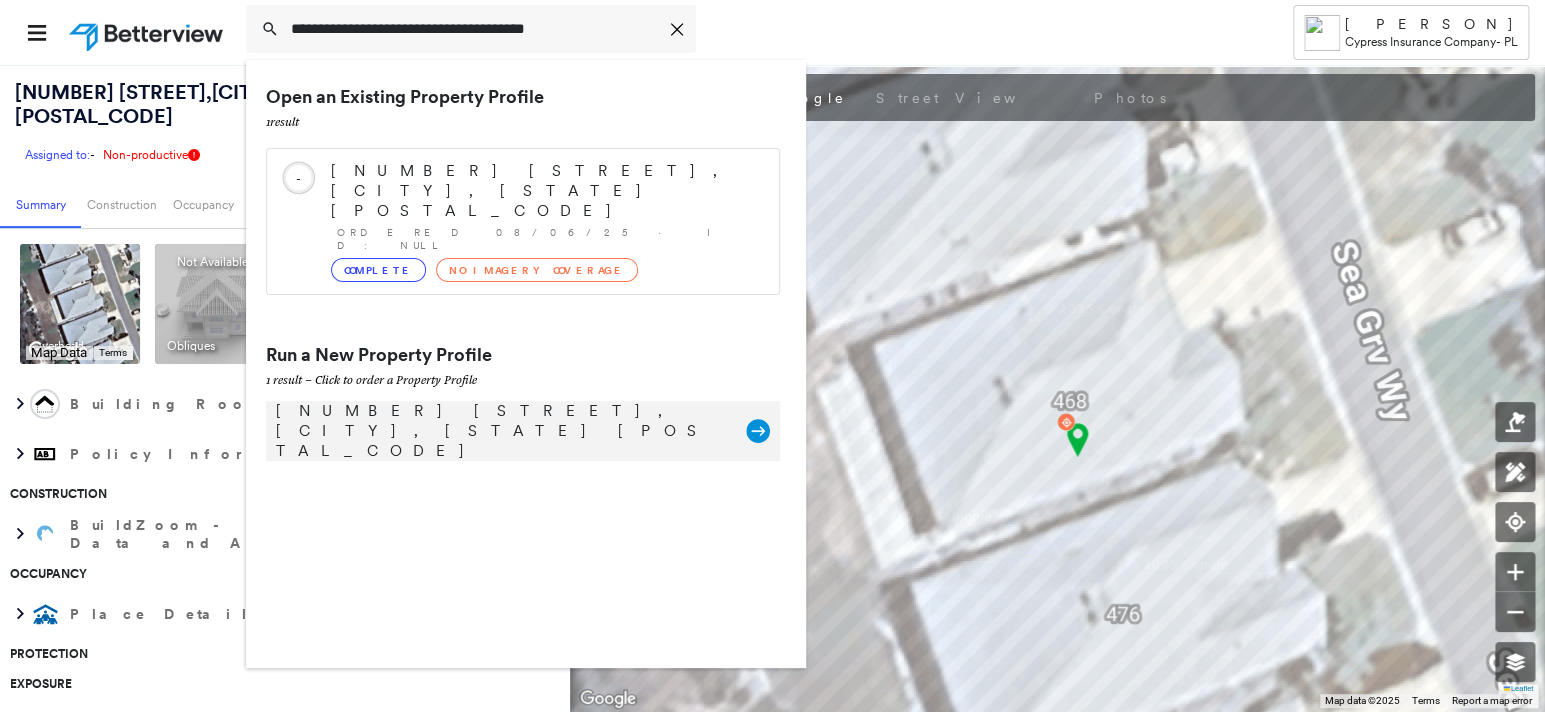 type on "**********" 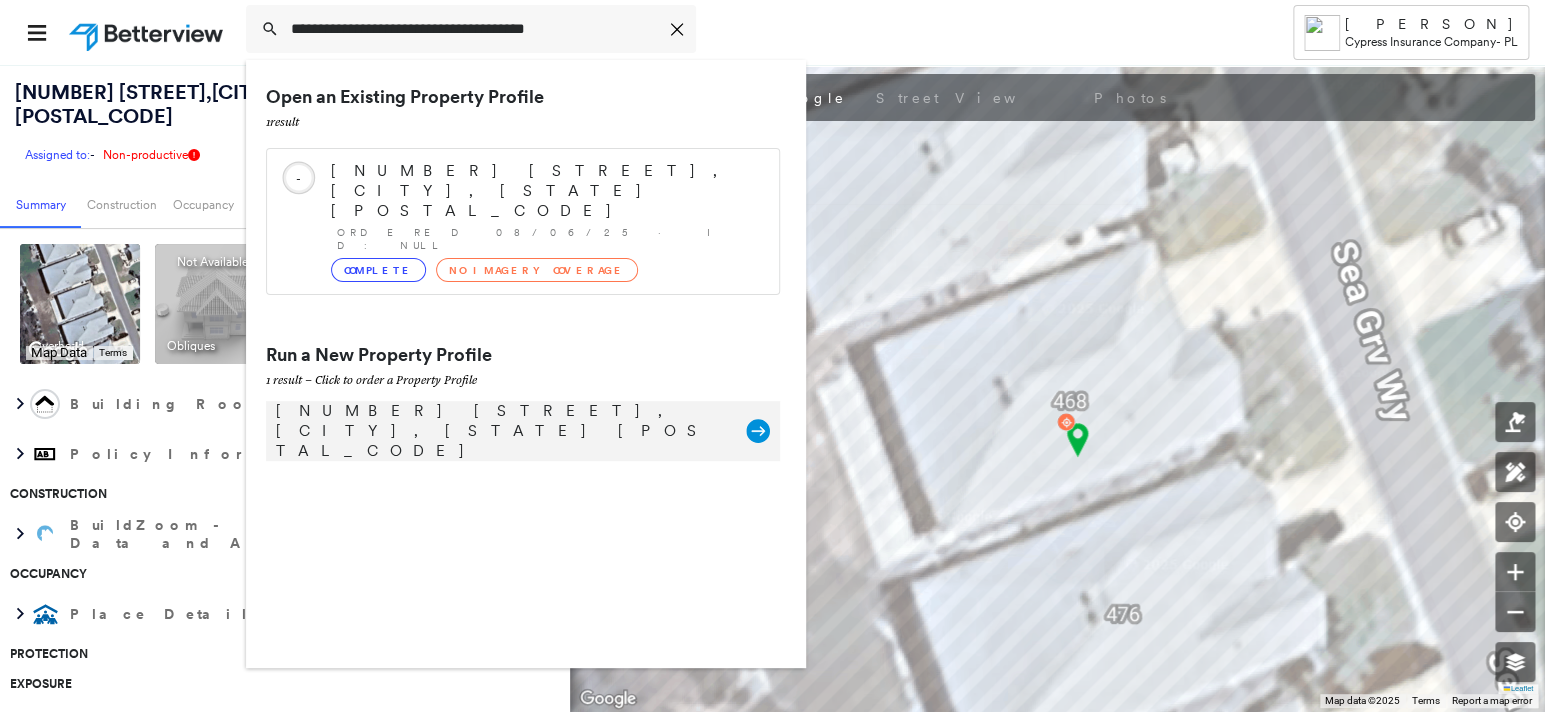 click 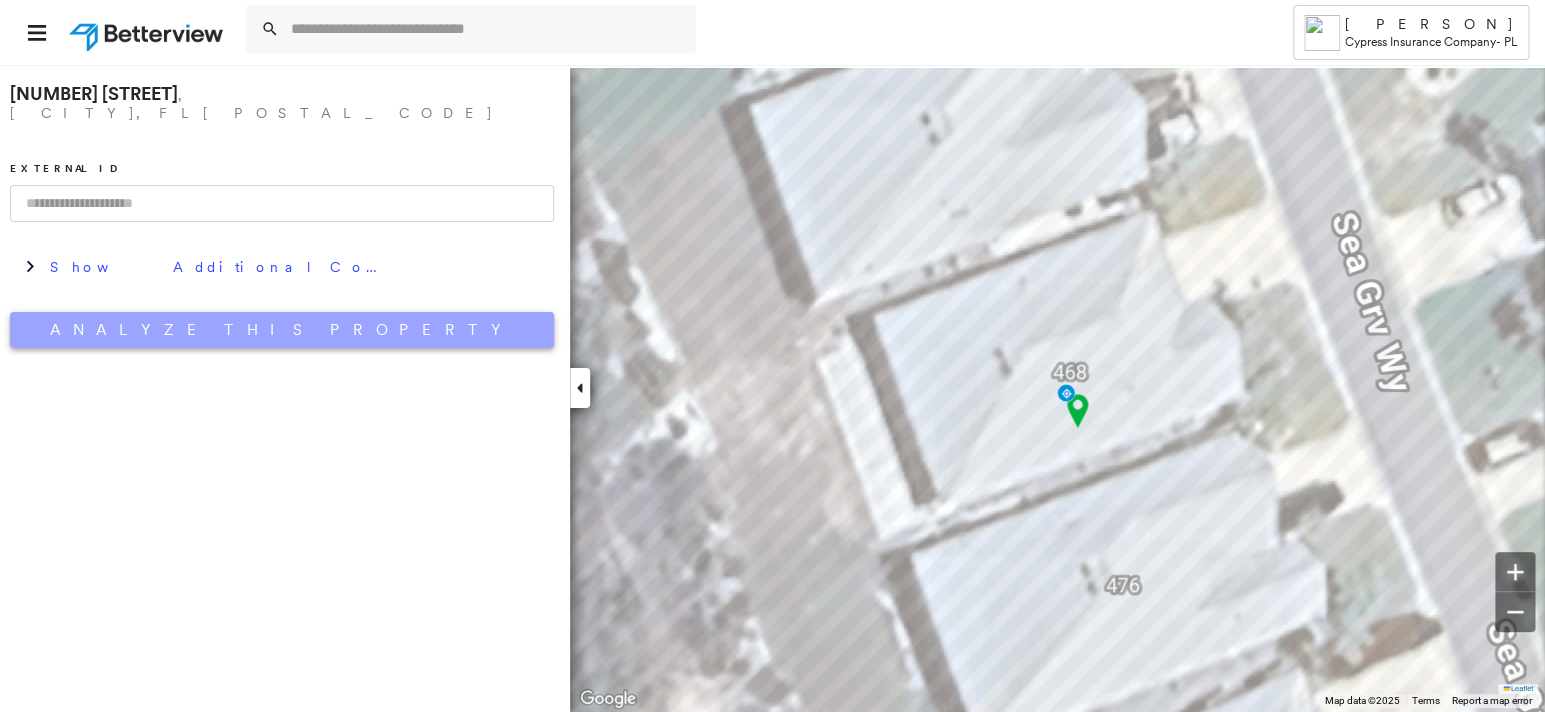 click on "Analyze This Property" at bounding box center [282, 330] 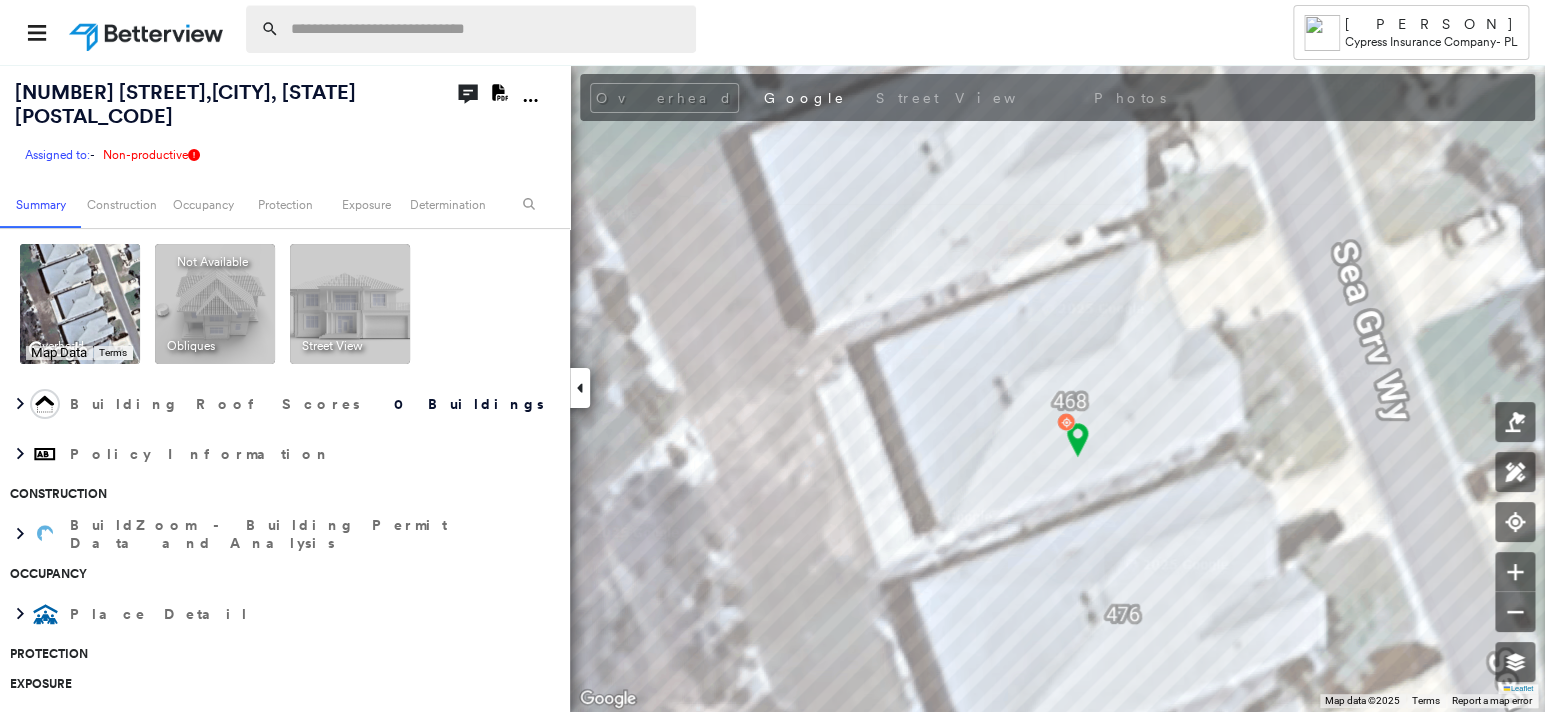 click at bounding box center (487, 29) 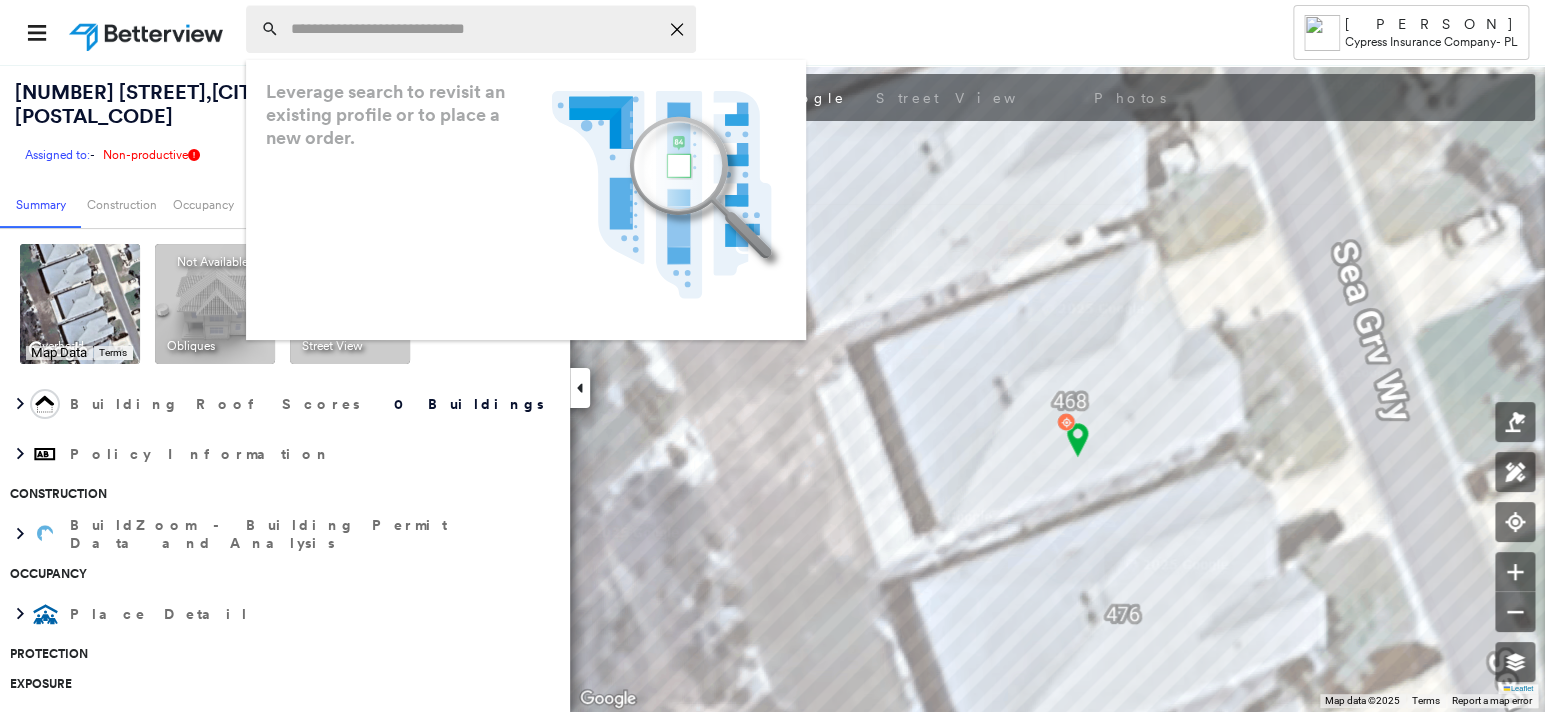 paste on "**********" 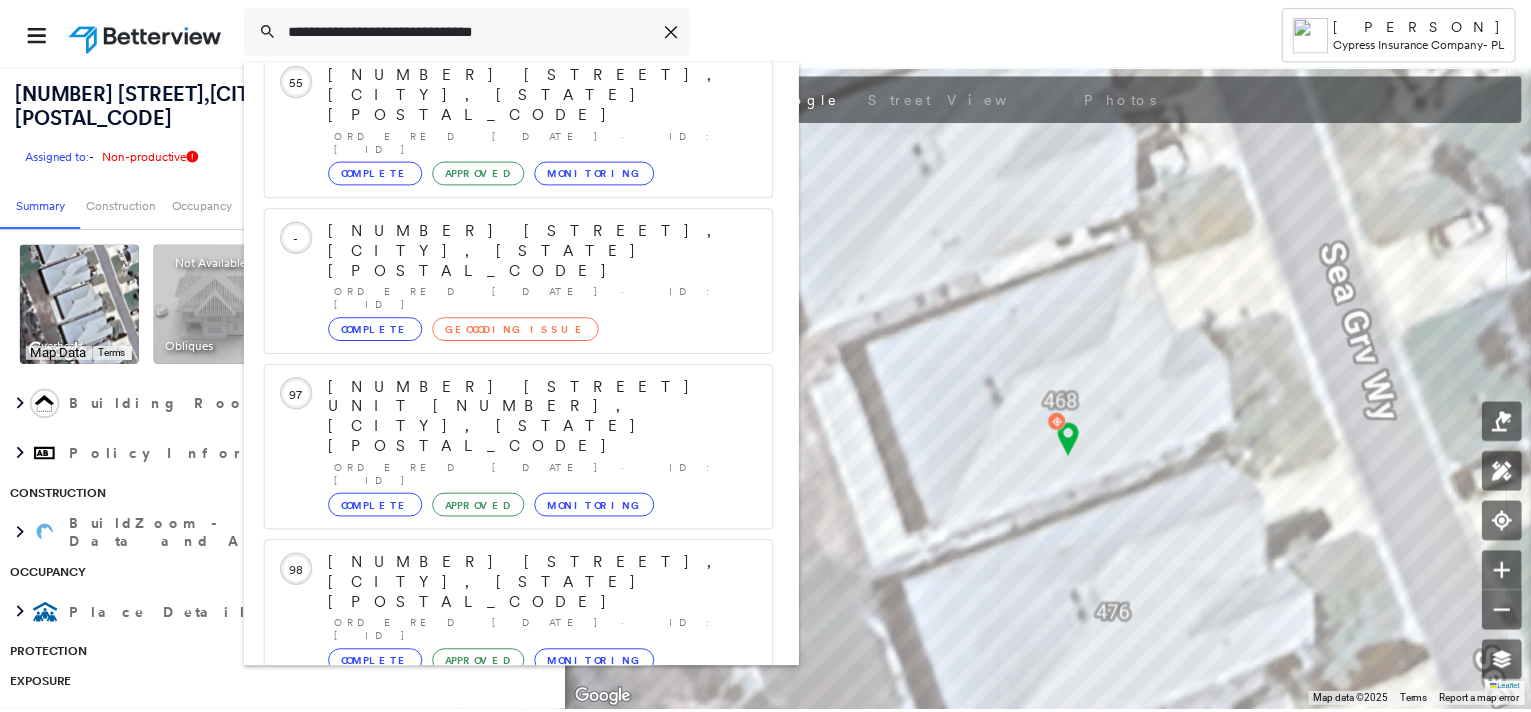 scroll, scrollTop: 411, scrollLeft: 0, axis: vertical 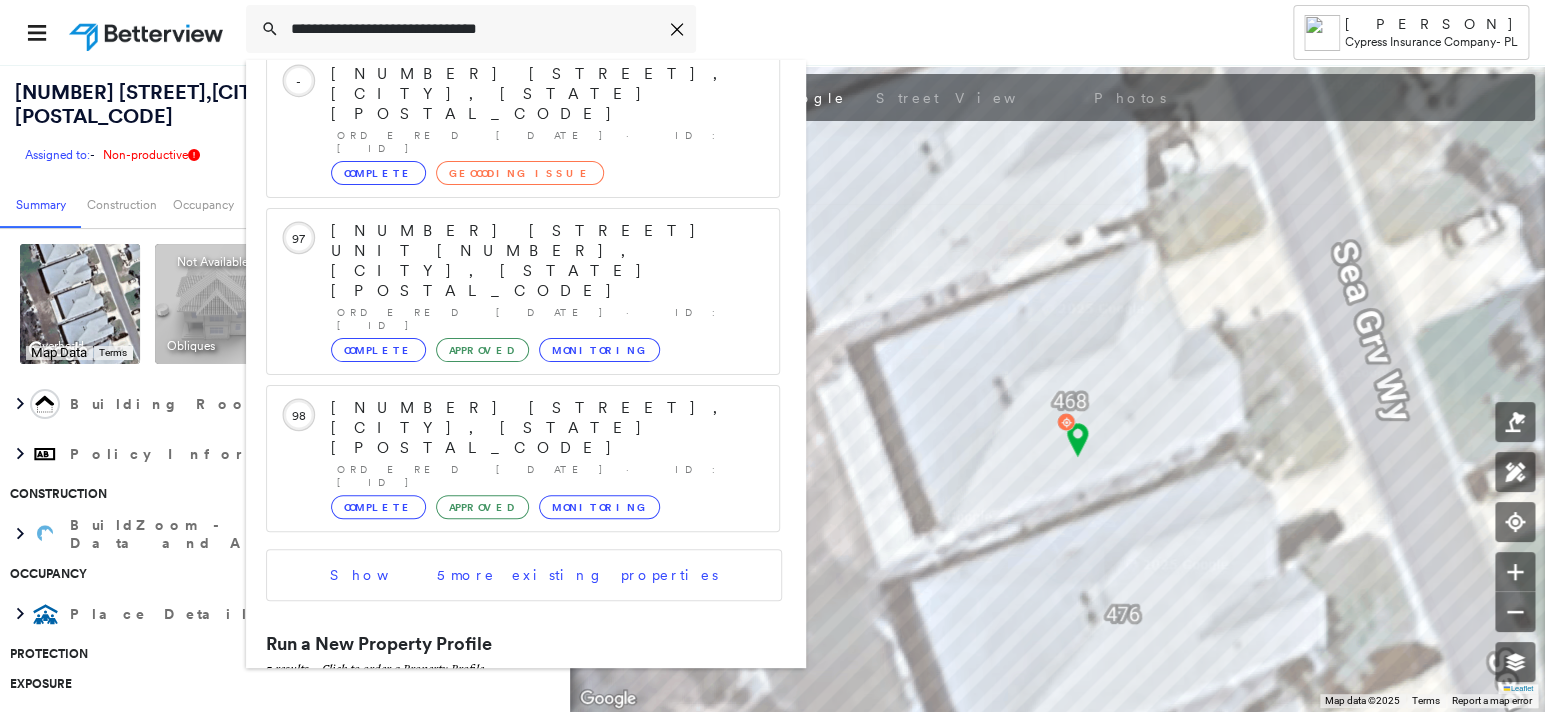 type on "**********" 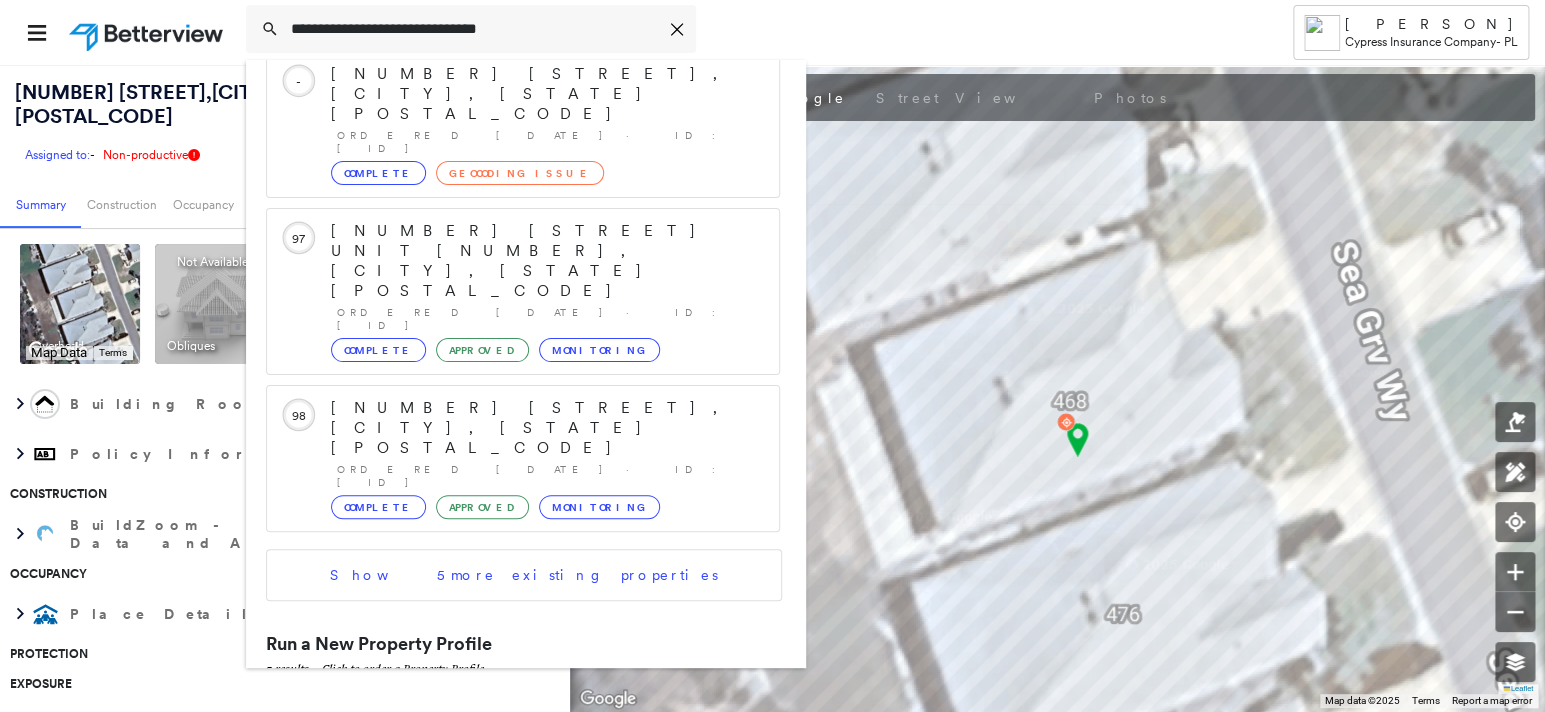 click 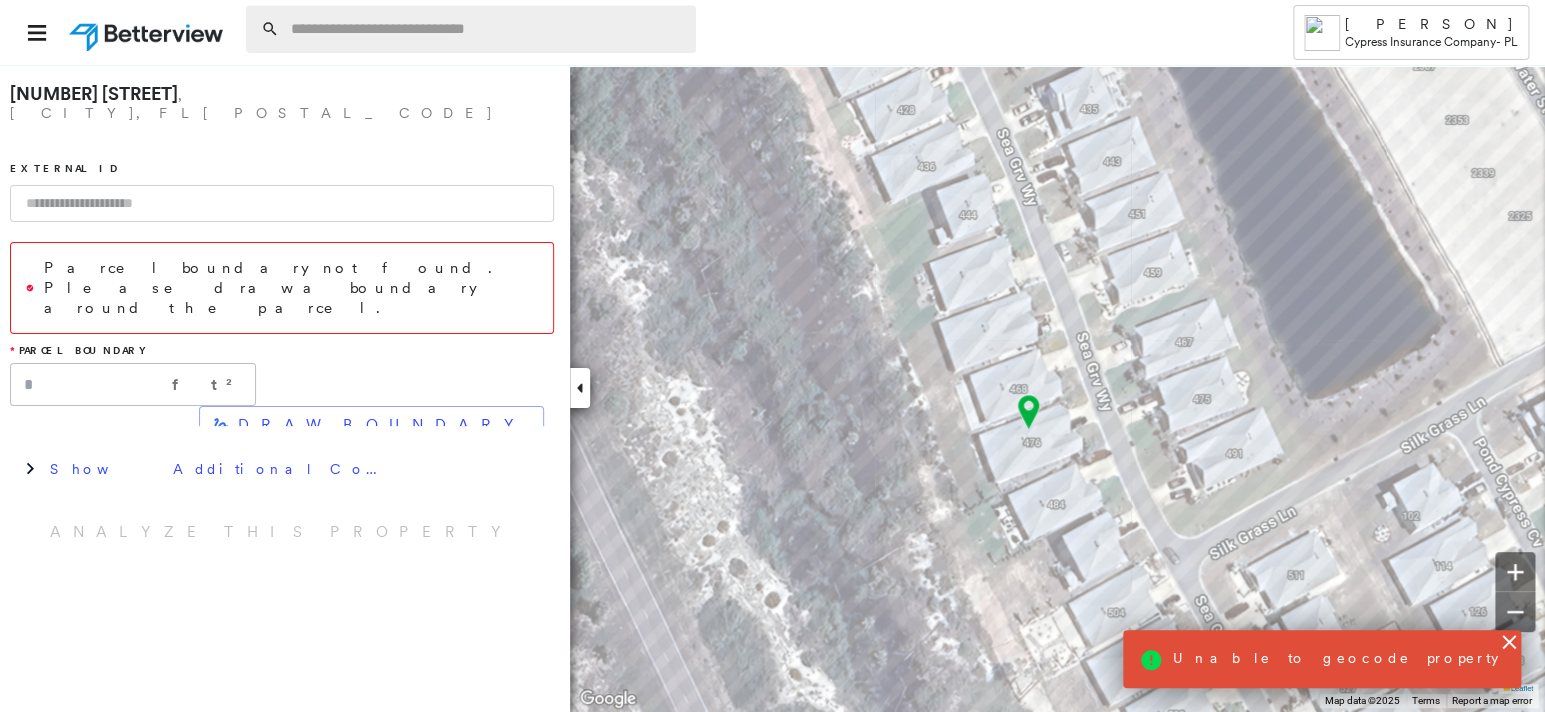 click at bounding box center (487, 29) 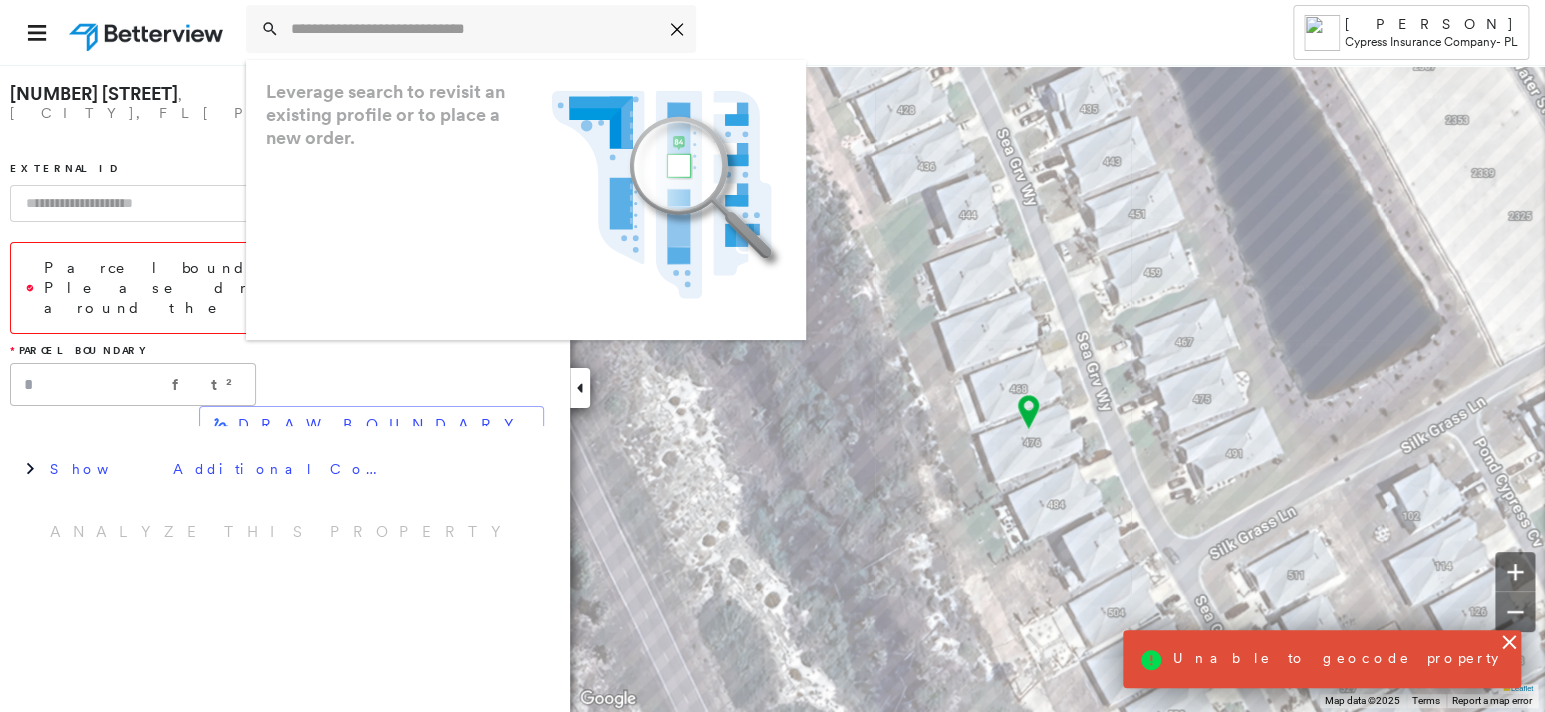 click at bounding box center [148, 32] 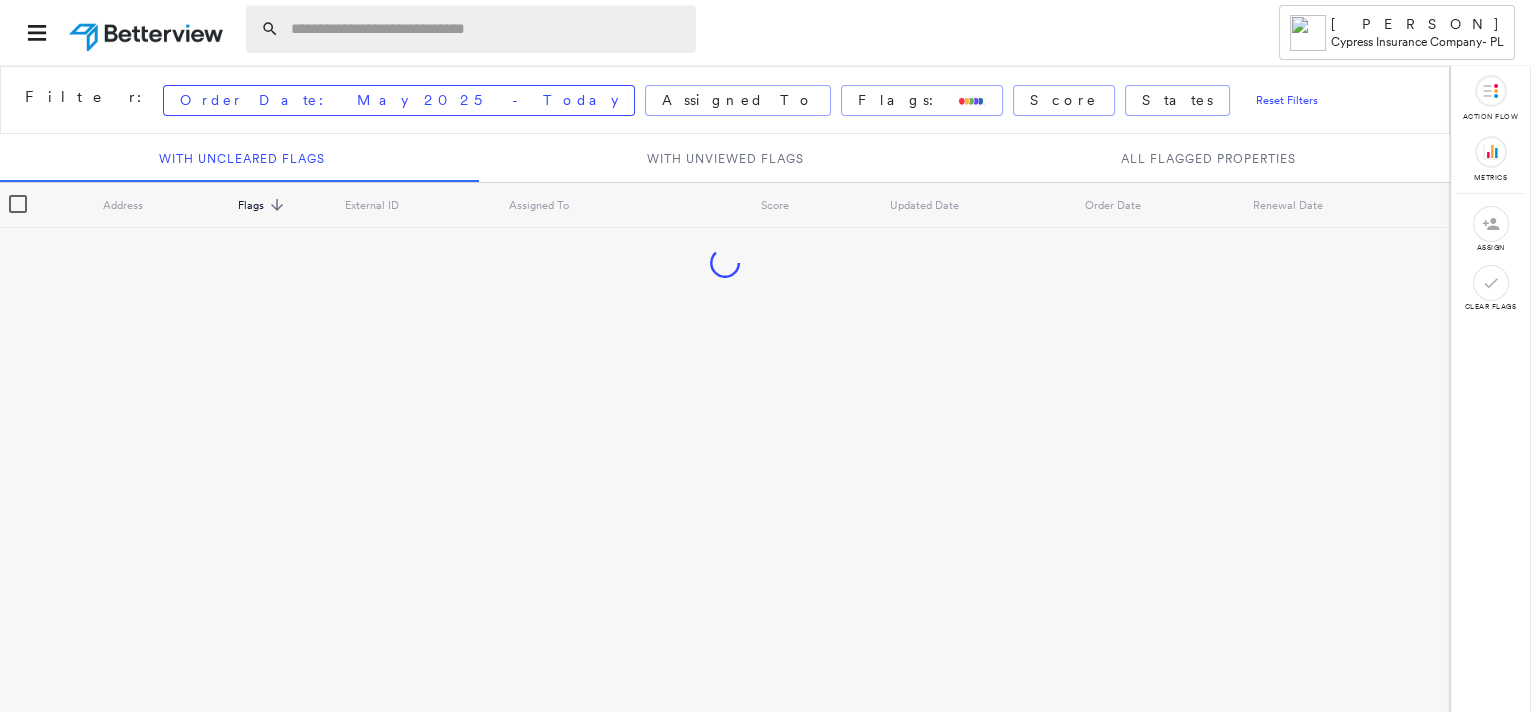 click at bounding box center [487, 29] 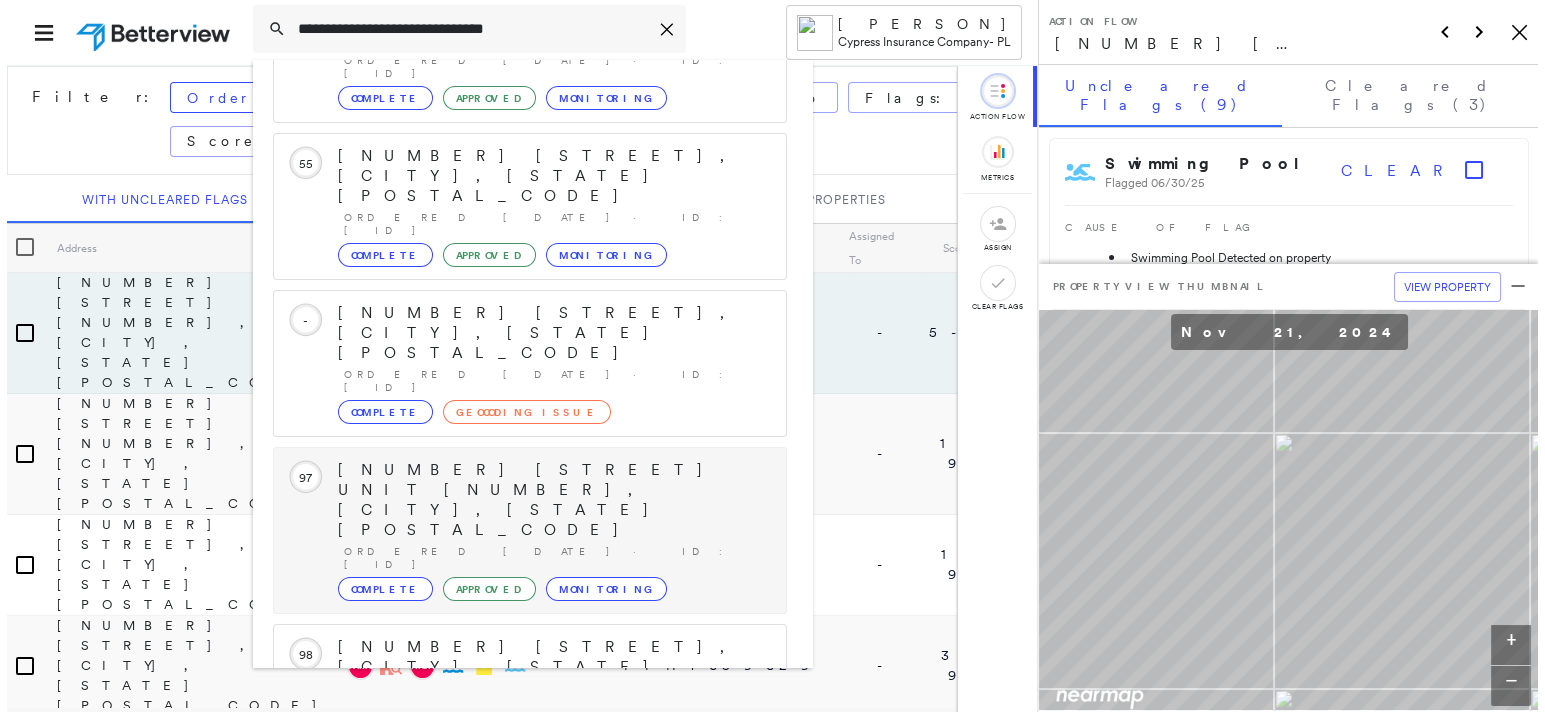 scroll, scrollTop: 411, scrollLeft: 0, axis: vertical 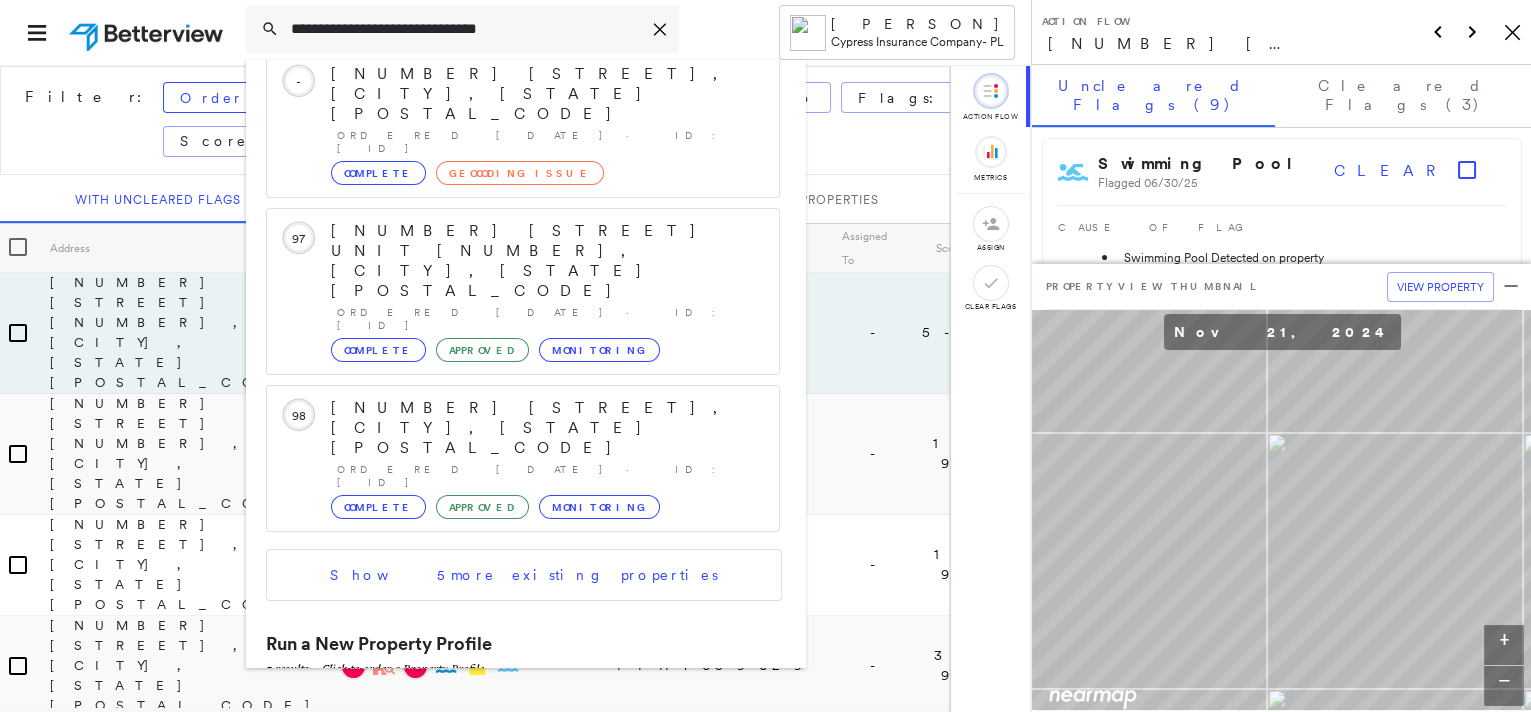 type on "**********" 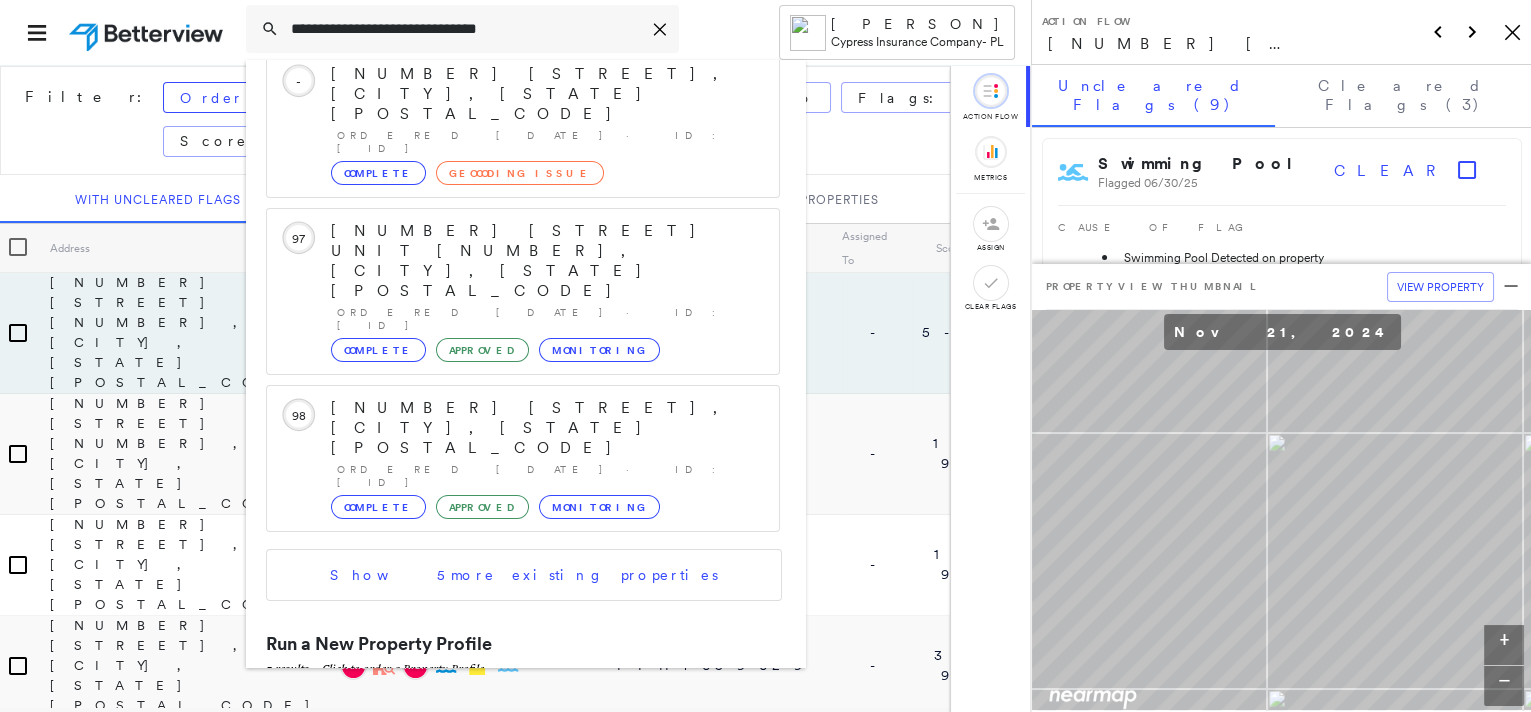 click 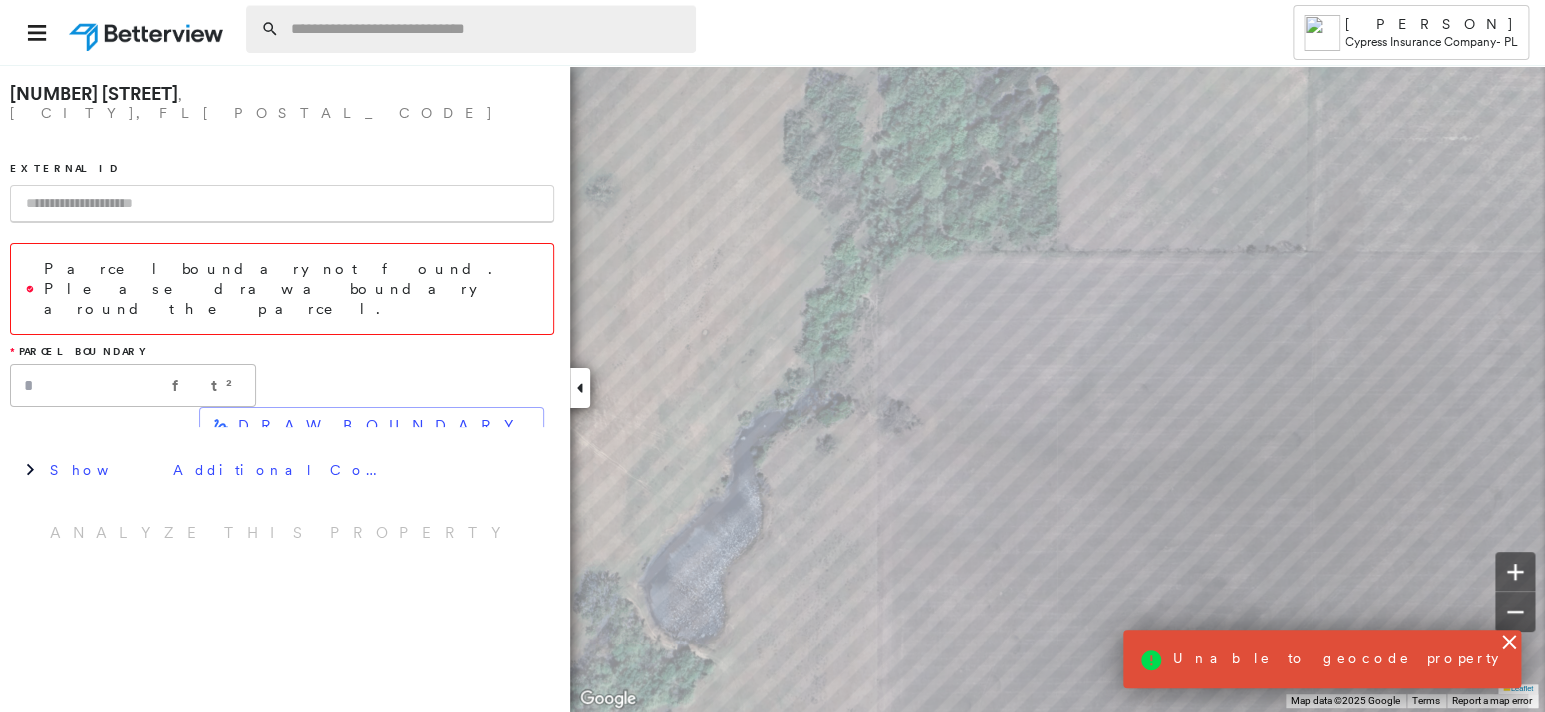 click at bounding box center [487, 29] 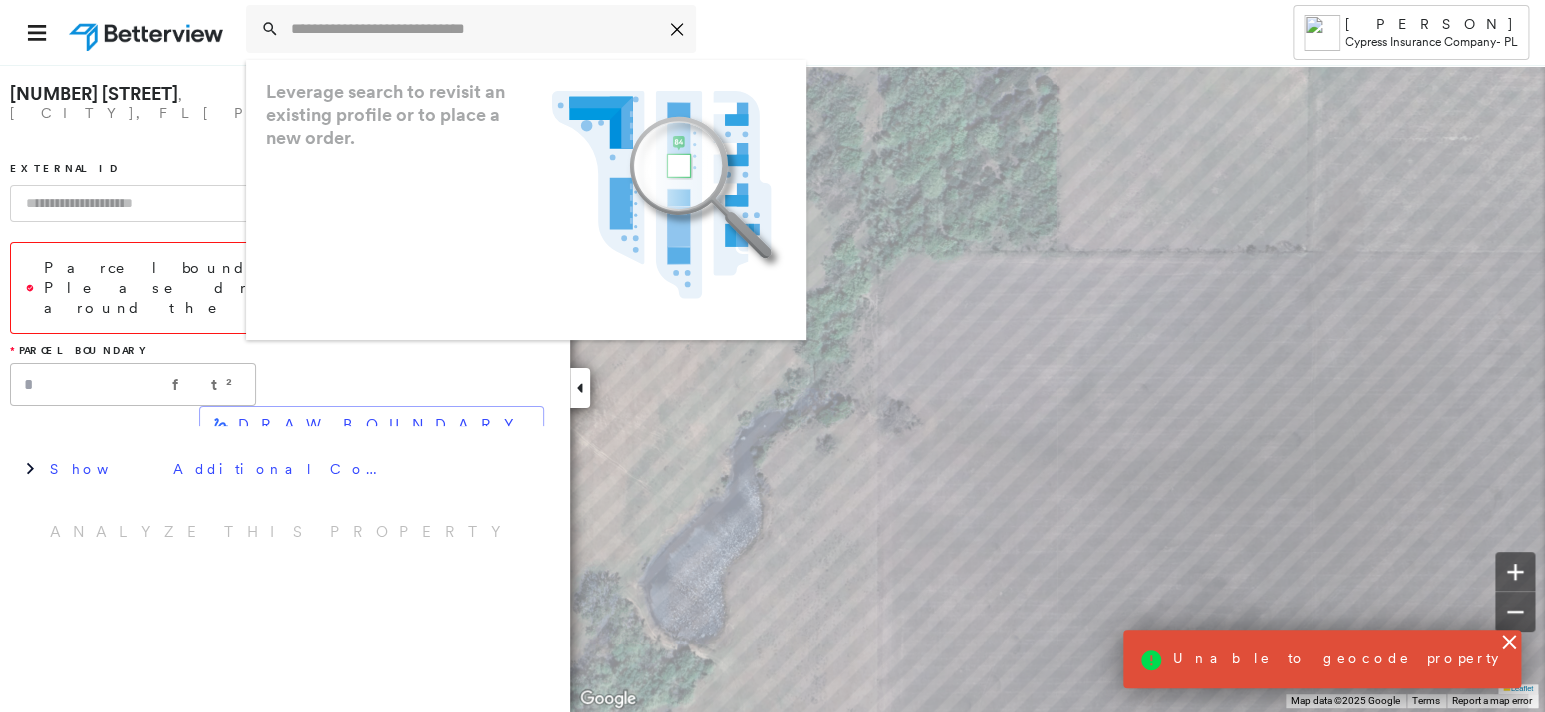paste on "**********" 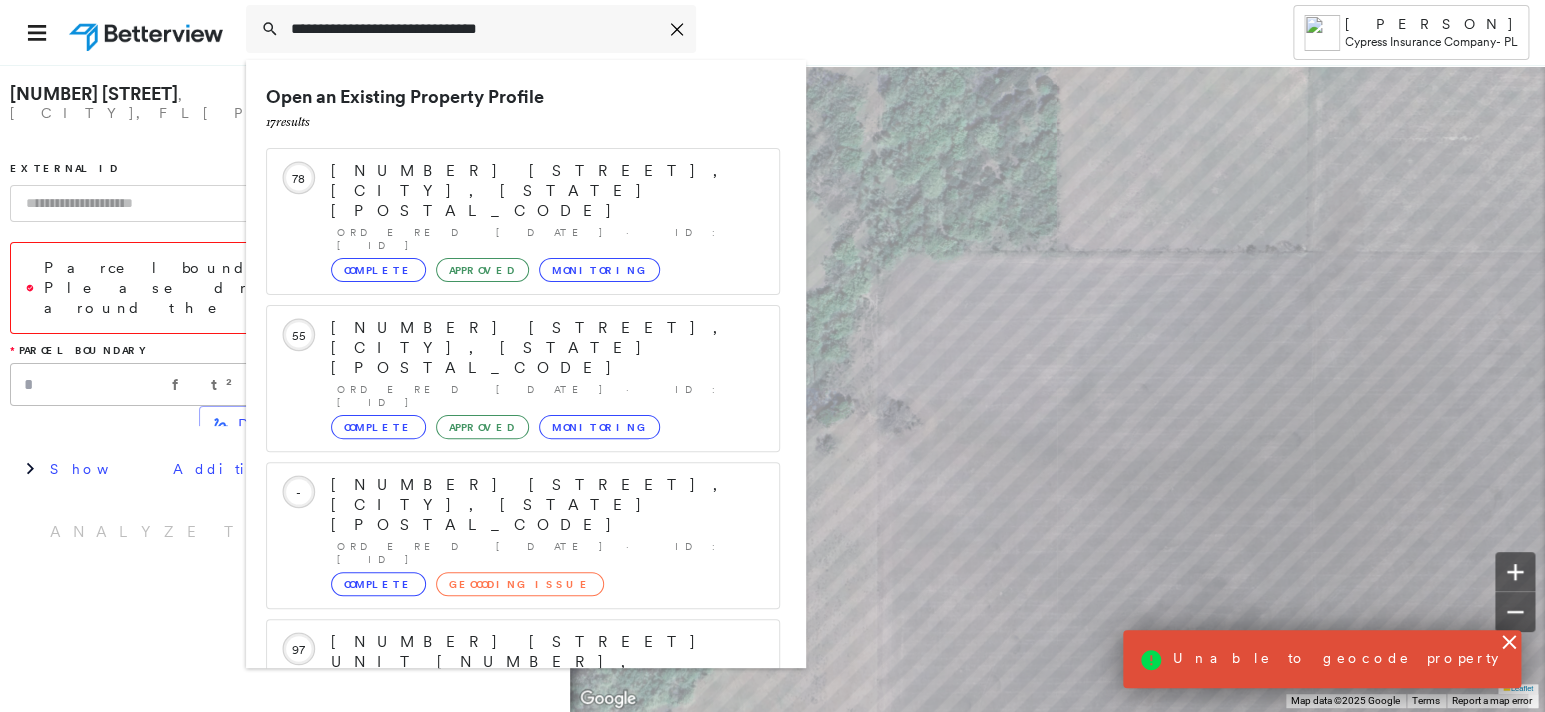 scroll, scrollTop: 411, scrollLeft: 0, axis: vertical 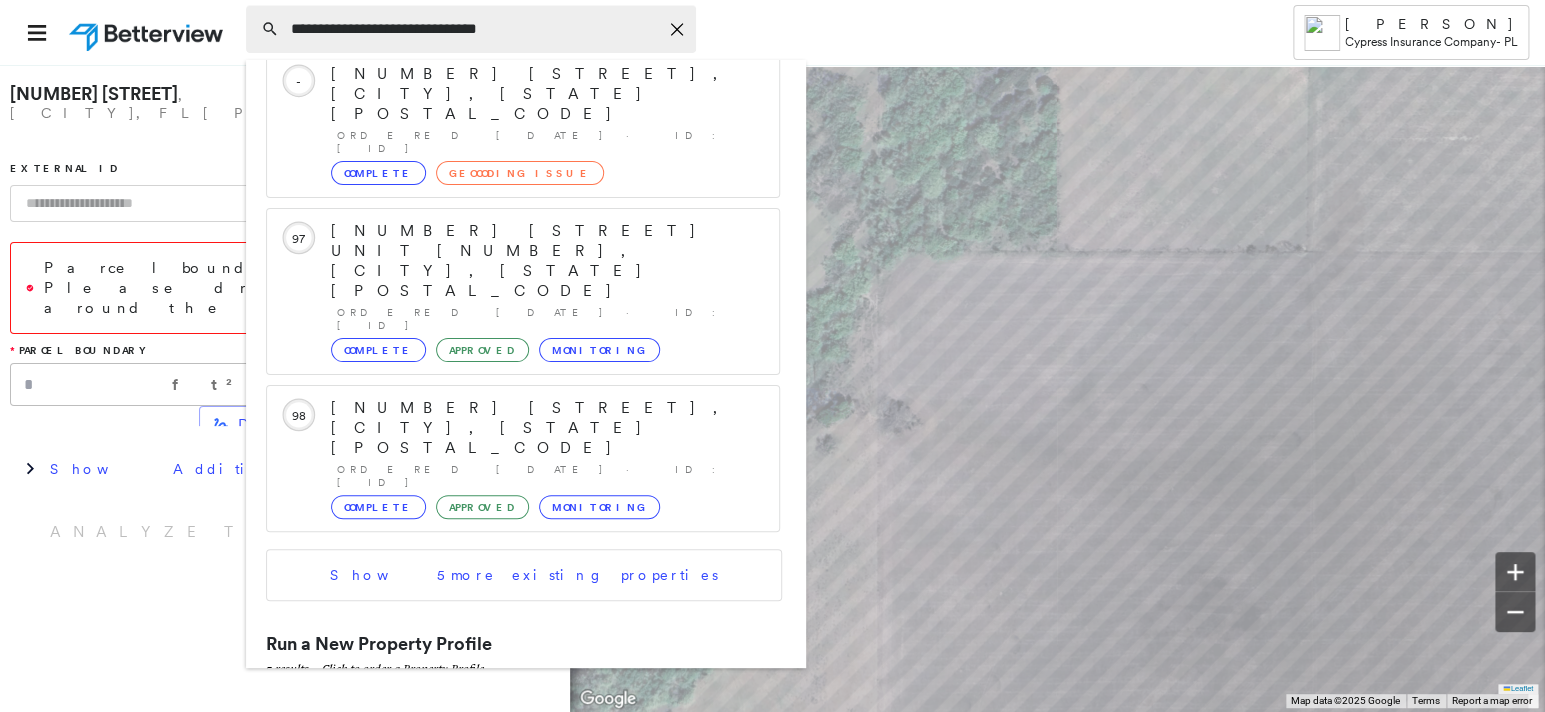 click on "**********" at bounding box center (471, 29) 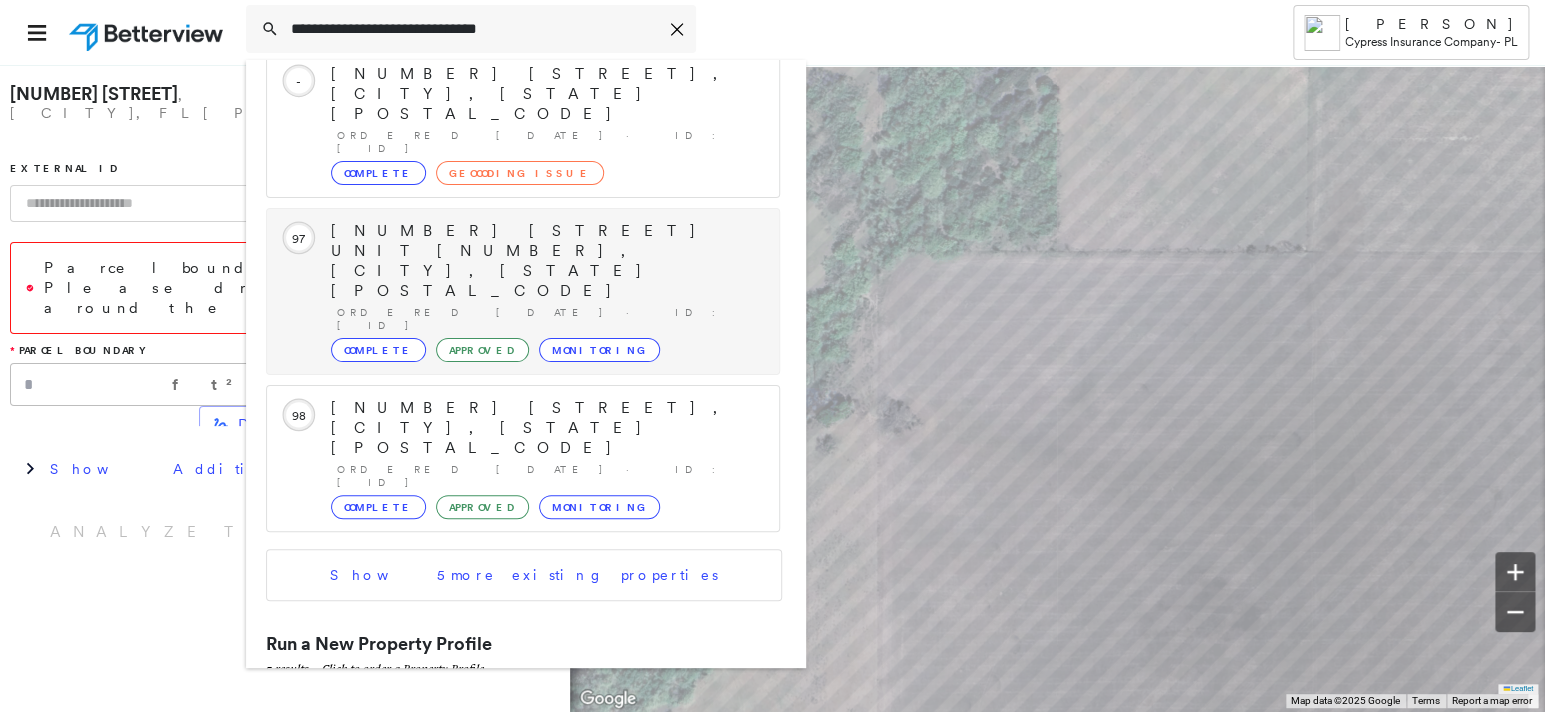 drag, startPoint x: 288, startPoint y: 26, endPoint x: 307, endPoint y: 65, distance: 43.382023 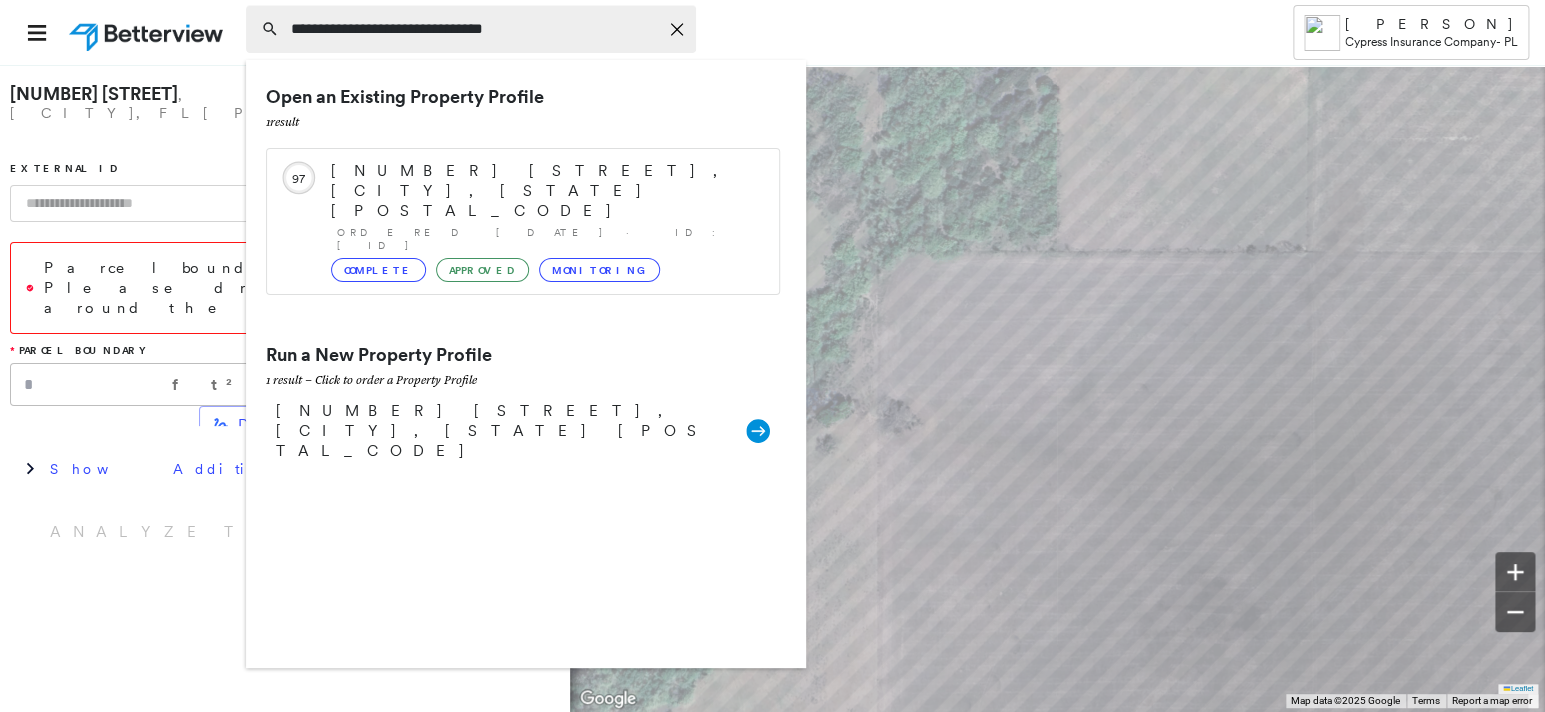 click on "**********" at bounding box center [474, 29] 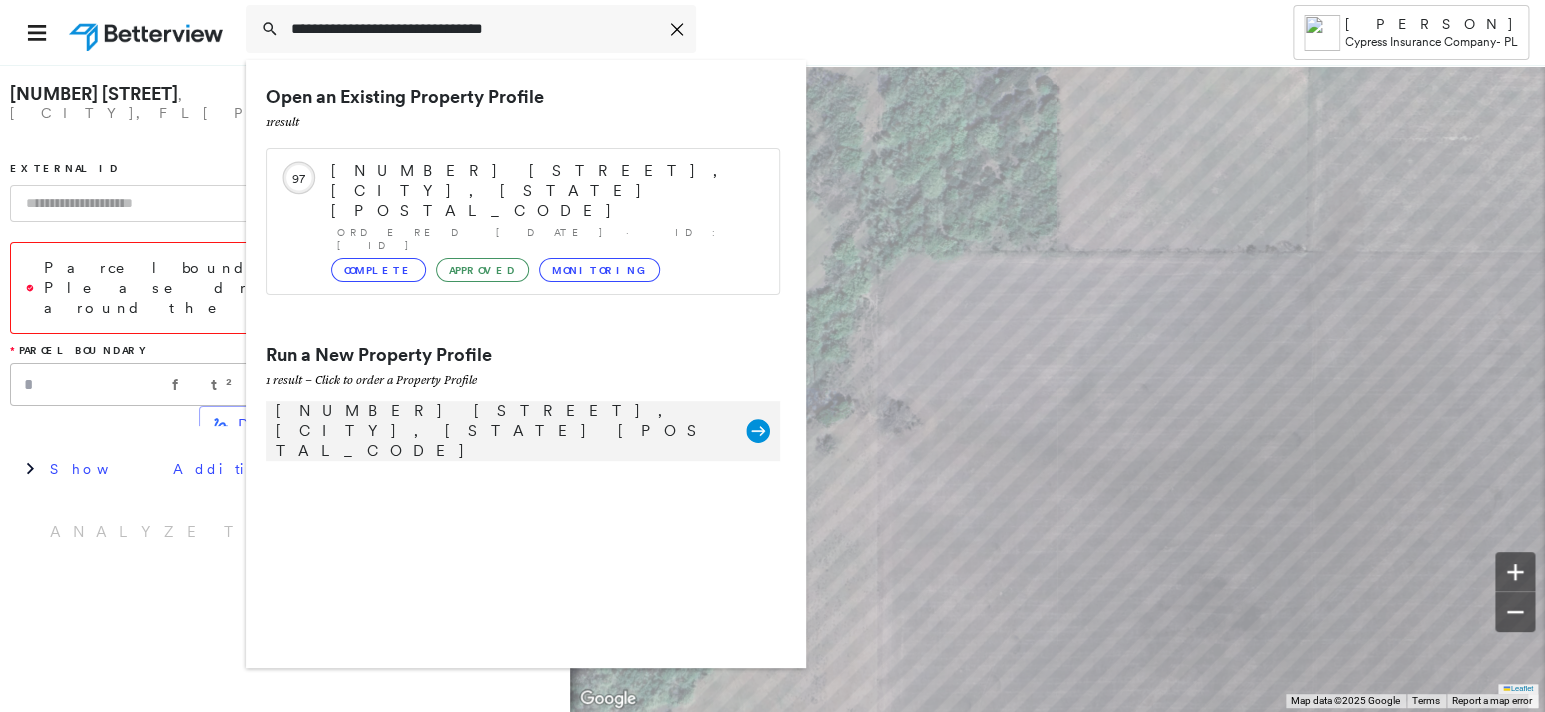 type on "**********" 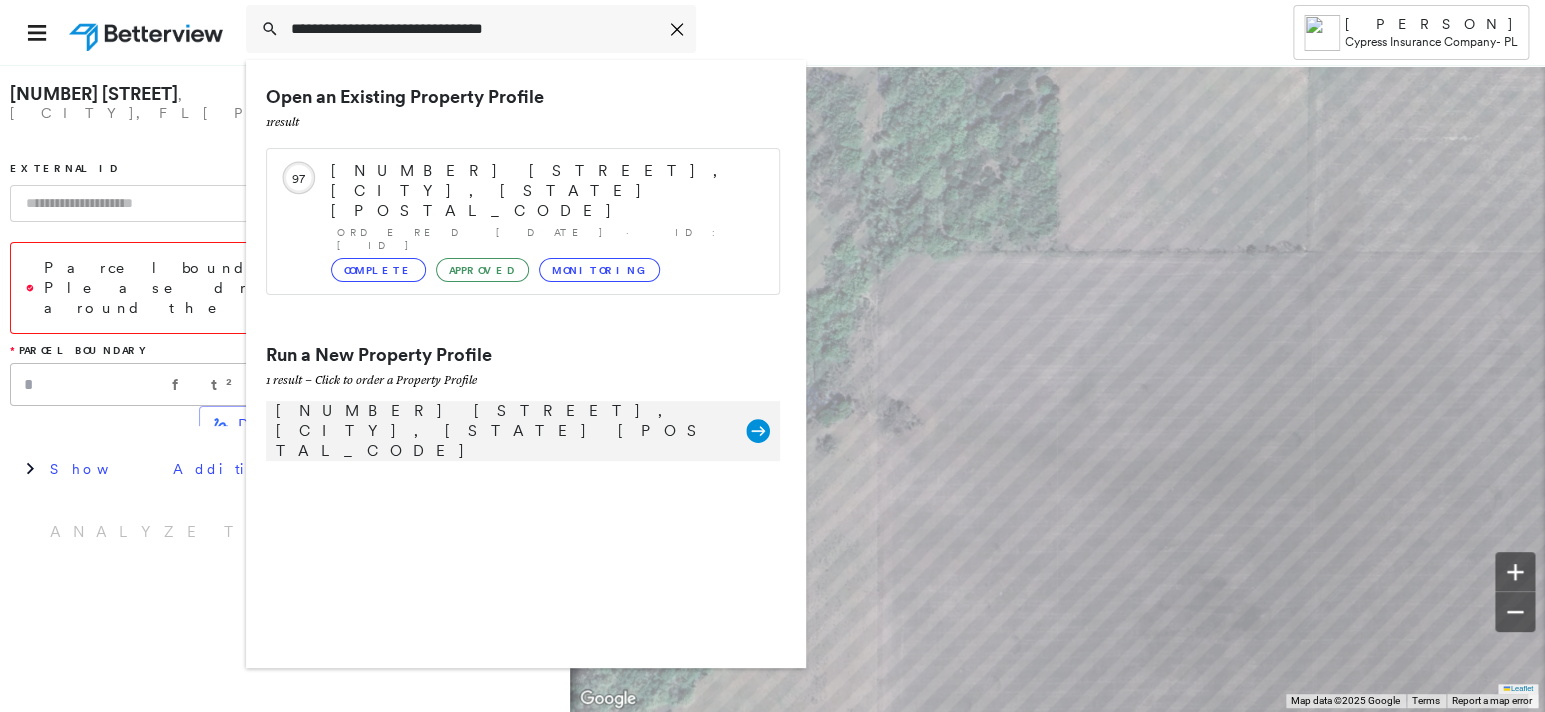 click on "Group Created with Sketch." 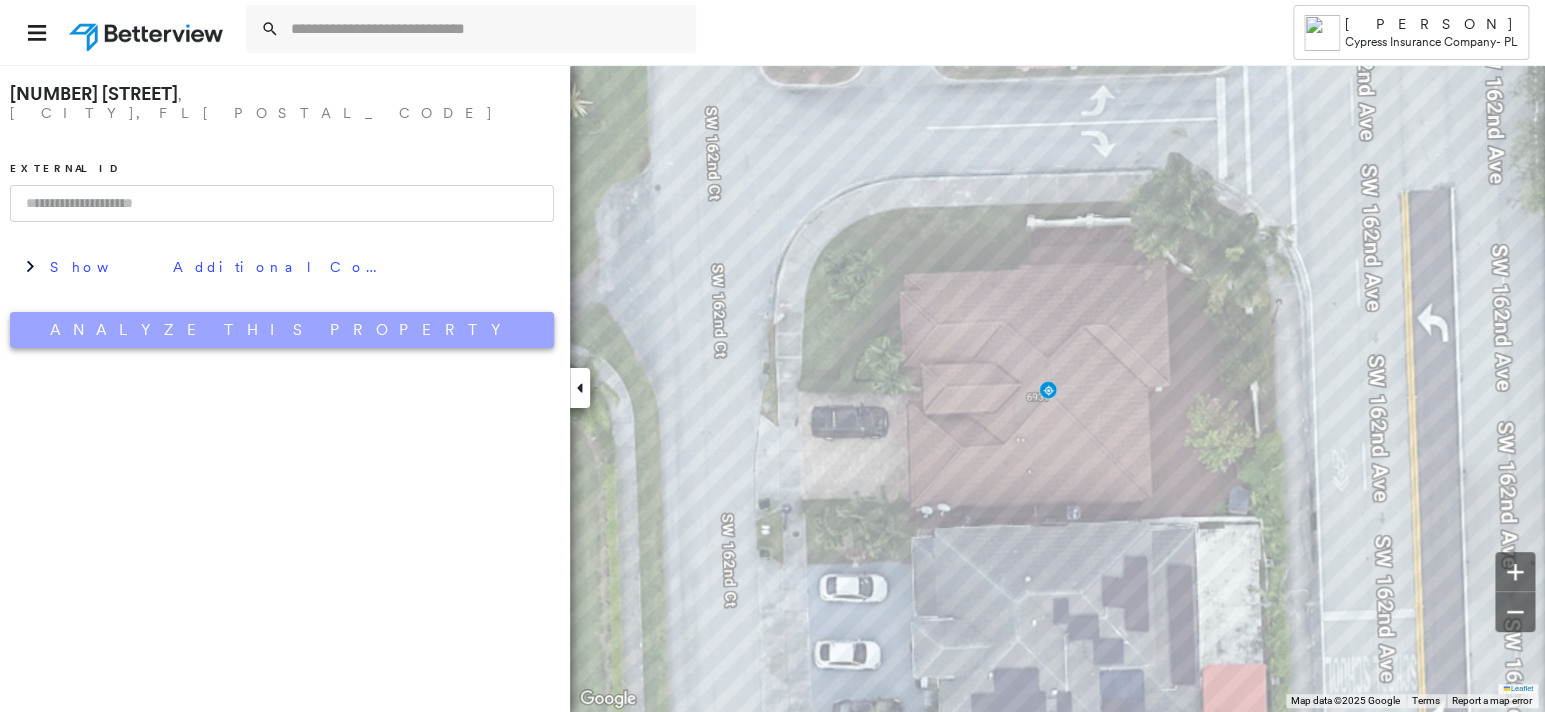 click on "Analyze This Property" at bounding box center (282, 330) 